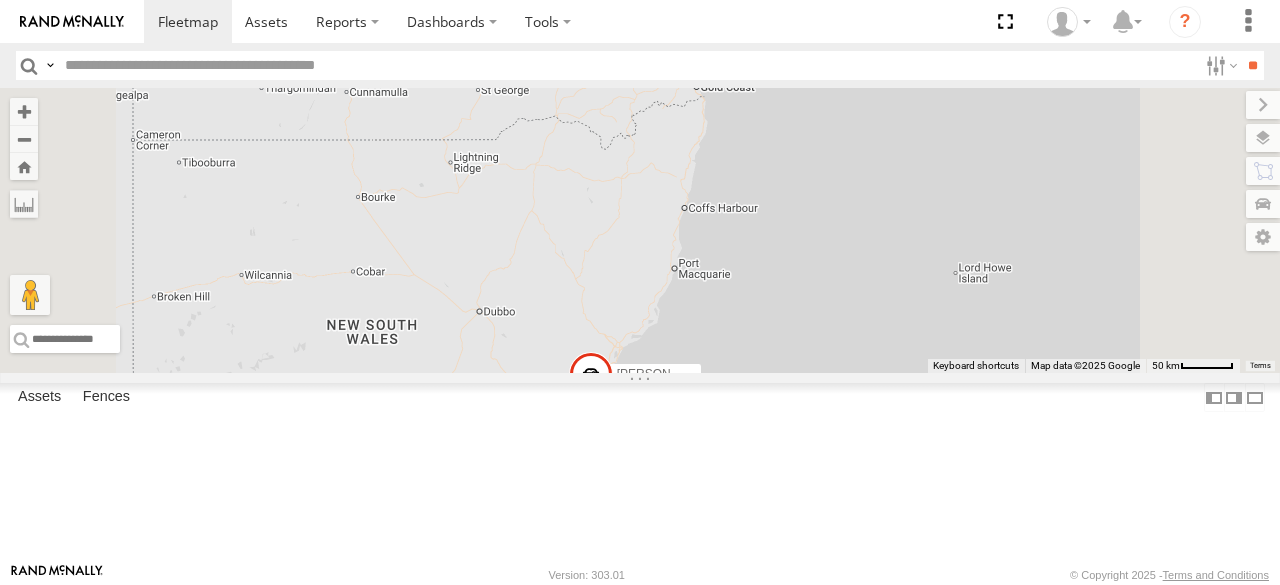 scroll, scrollTop: 0, scrollLeft: 0, axis: both 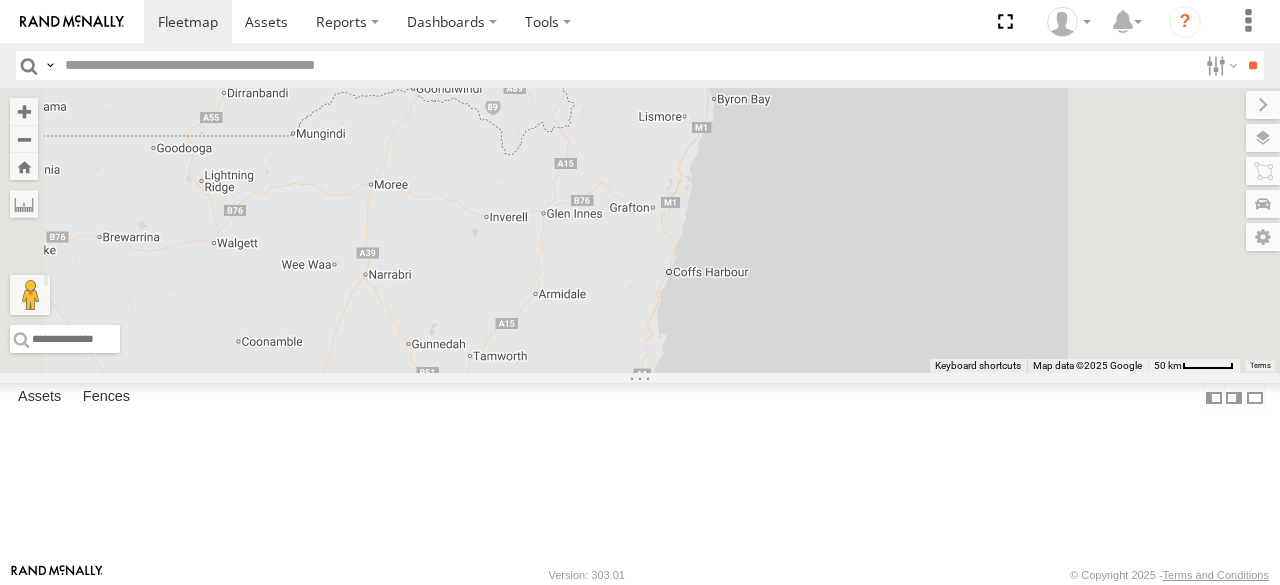 drag, startPoint x: 951, startPoint y: 204, endPoint x: 882, endPoint y: 351, distance: 162.38843 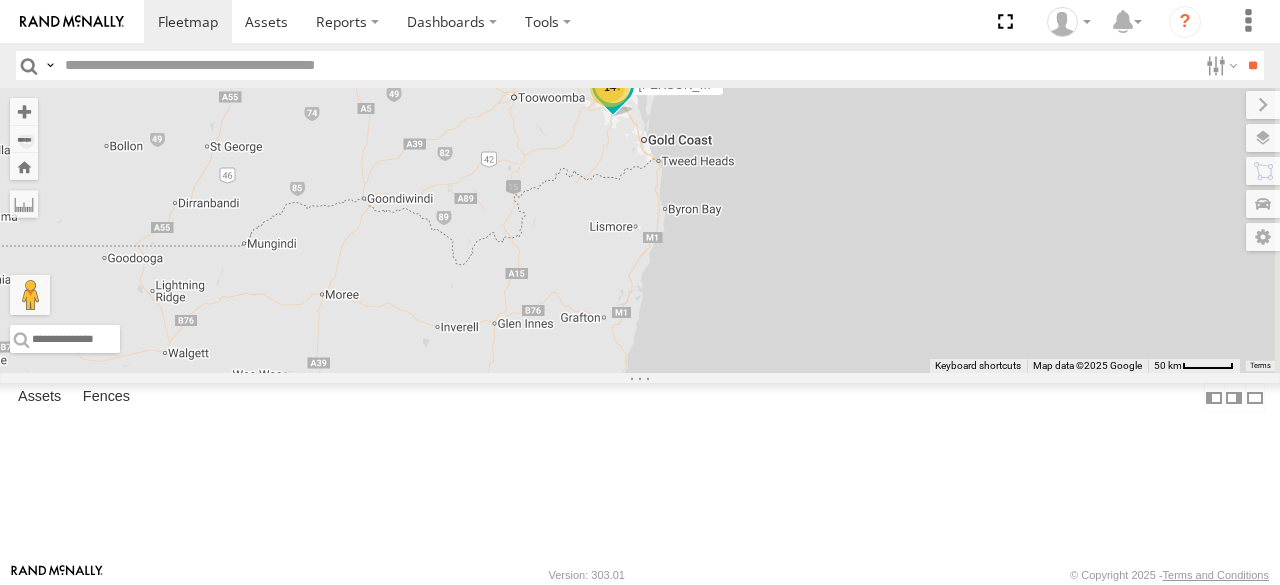 click on "[PERSON_NAME] - 360NA6 [GEOGRAPHIC_DATA] 14 [PERSON_NAME] 366JK9 - Corolla Hatch" at bounding box center (640, 230) 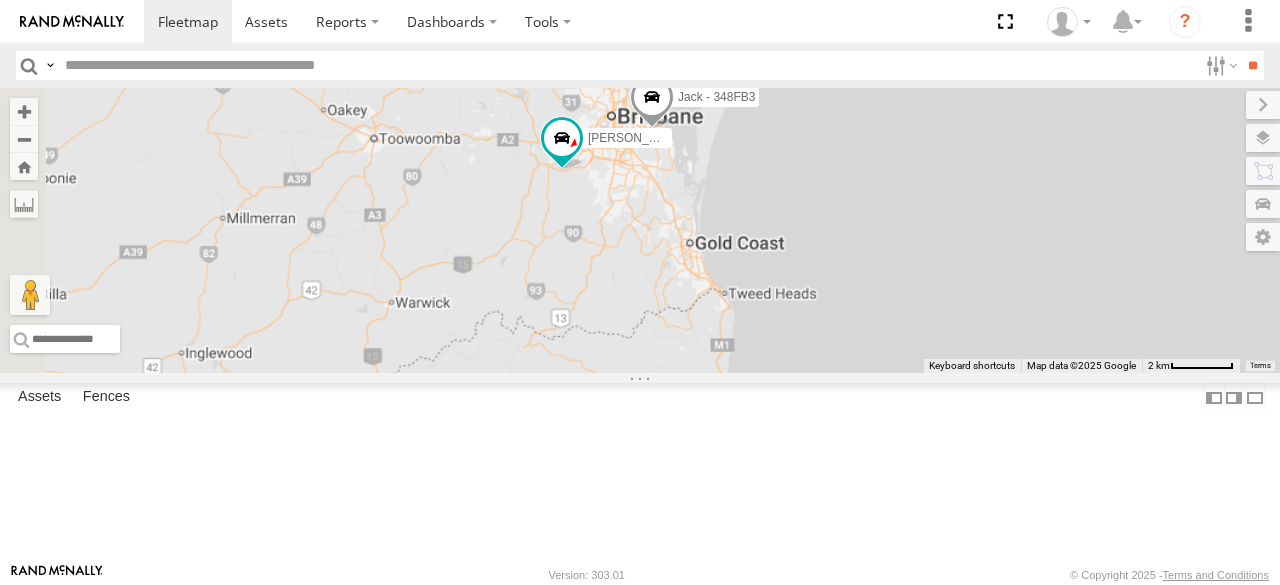 click on "[PERSON_NAME] - 360NA6 [GEOGRAPHIC_DATA] [PERSON_NAME] B - Corolla [PERSON_NAME] - 348FB3" at bounding box center (640, 230) 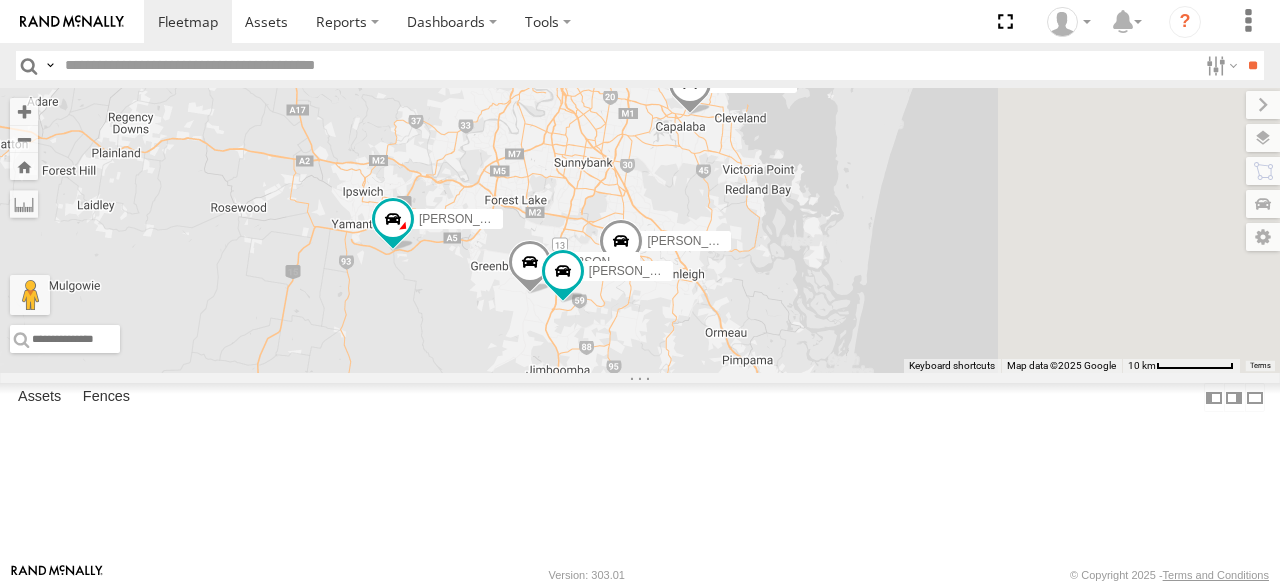 drag, startPoint x: 940, startPoint y: 189, endPoint x: 872, endPoint y: 303, distance: 132.74034 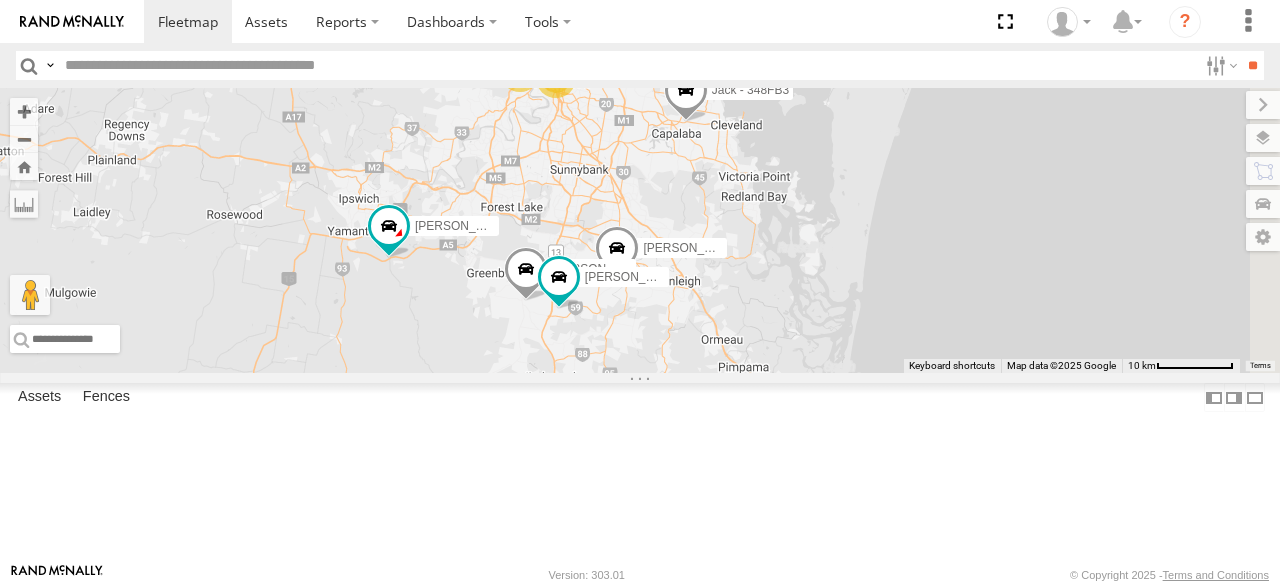 click on "[PERSON_NAME] - 360NA6 NSW [PERSON_NAME] B - Corolla [PERSON_NAME] - 348FB3 [PERSON_NAME] - 347FB3 4 [PERSON_NAME] 019IP4 - Hilux [PERSON_NAME] [PERSON_NAME] 366JK9 - Corolla Hatch 2 2 [PERSON_NAME] - 269 EH7" at bounding box center [640, 230] 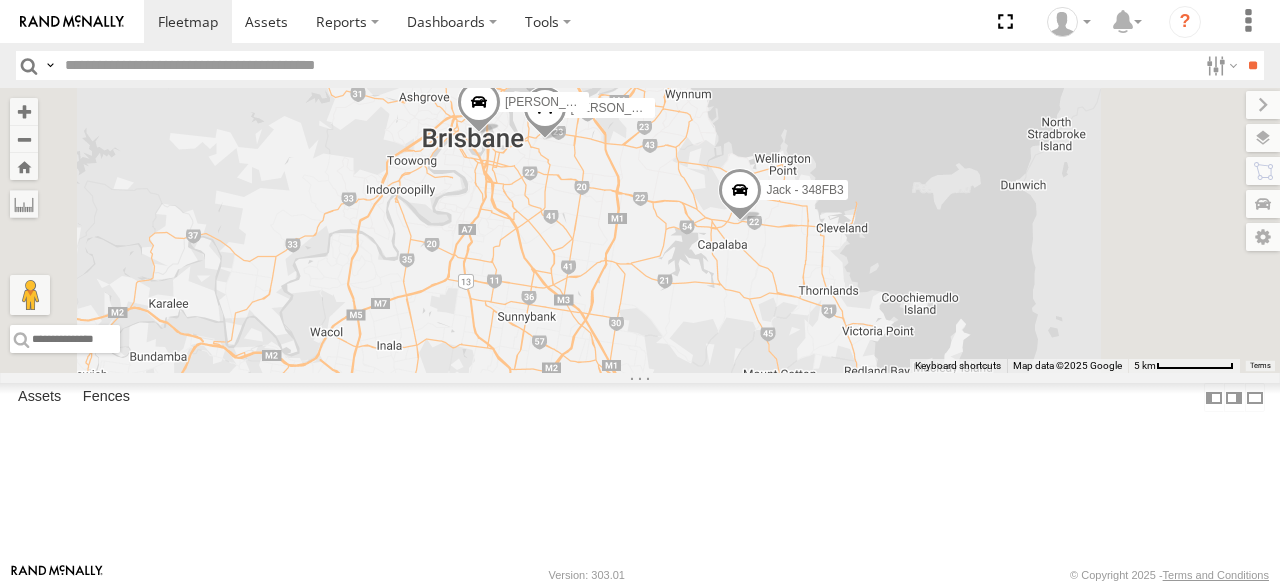 drag, startPoint x: 849, startPoint y: 198, endPoint x: 841, endPoint y: 375, distance: 177.1807 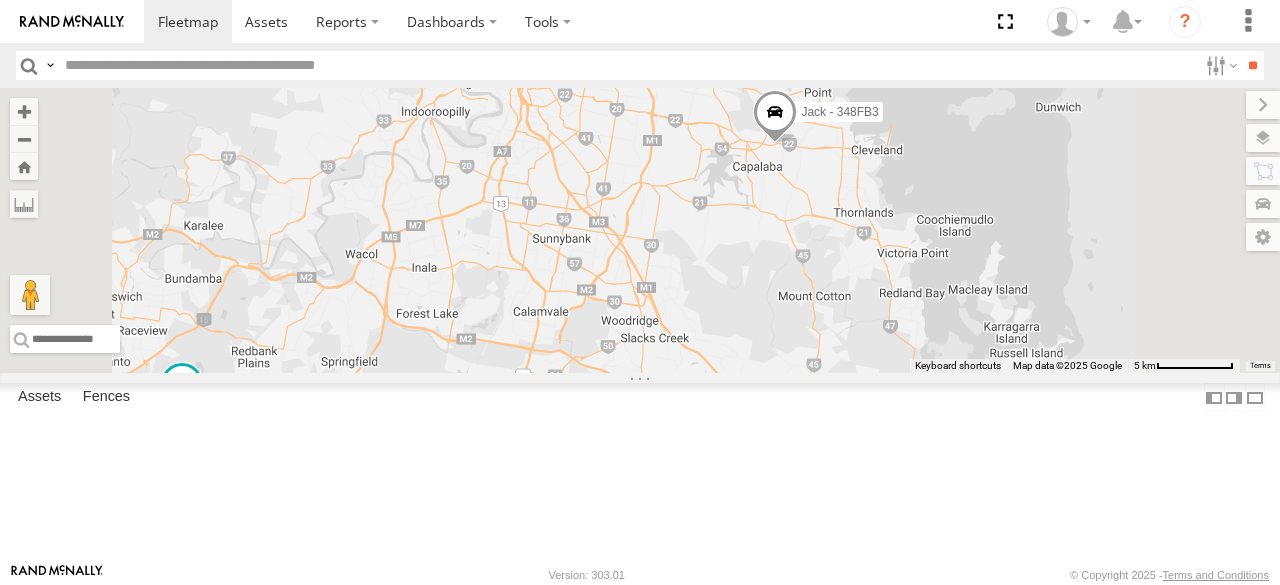 drag, startPoint x: 841, startPoint y: 375, endPoint x: 879, endPoint y: 283, distance: 99.53894 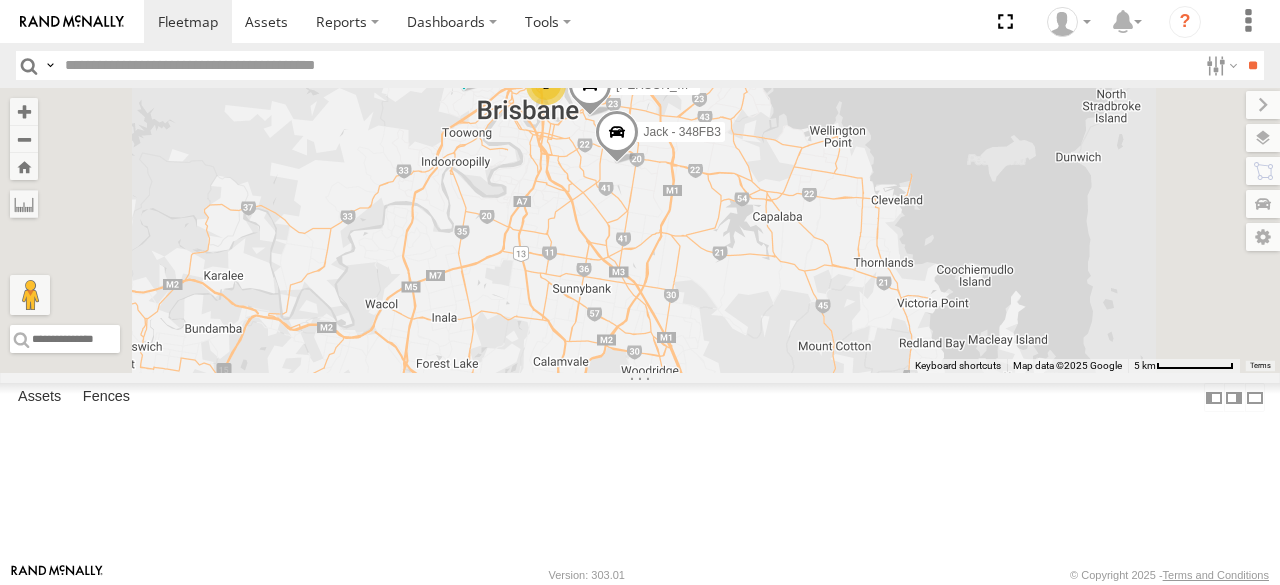drag, startPoint x: 748, startPoint y: 317, endPoint x: 784, endPoint y: 411, distance: 100.65784 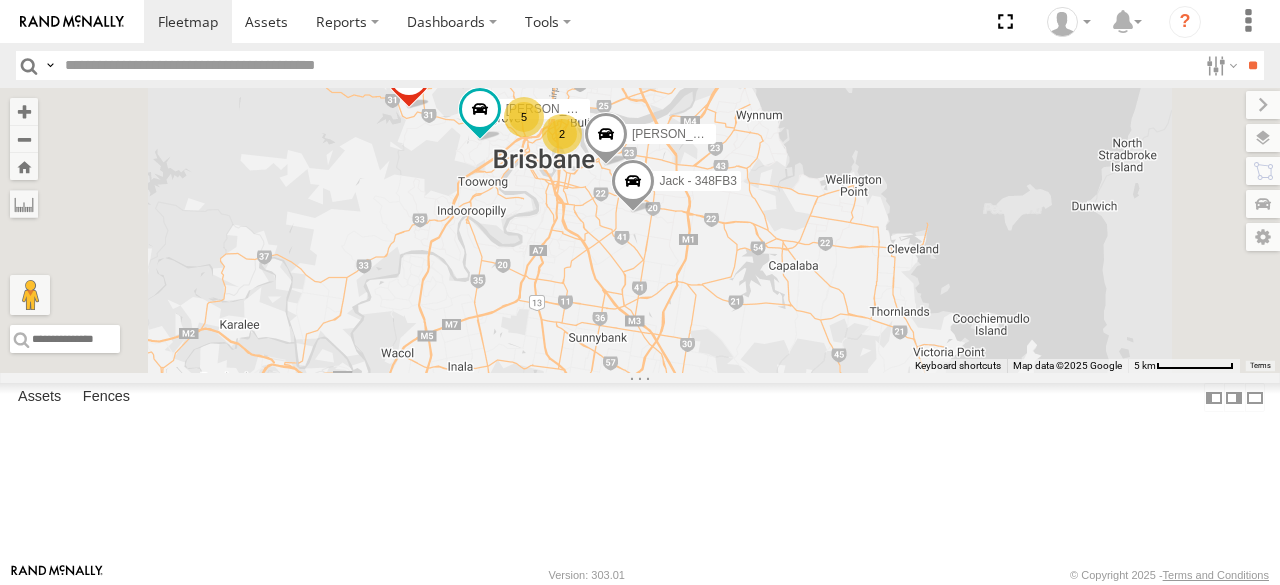 click on "[PERSON_NAME] - 347FB3 [PERSON_NAME] - 348FB3 [PERSON_NAME]- 817BG4 [PERSON_NAME] - 017IP4 [PERSON_NAME] [PERSON_NAME] 366JK9 - Corolla Hatch 5 2" at bounding box center [640, 230] 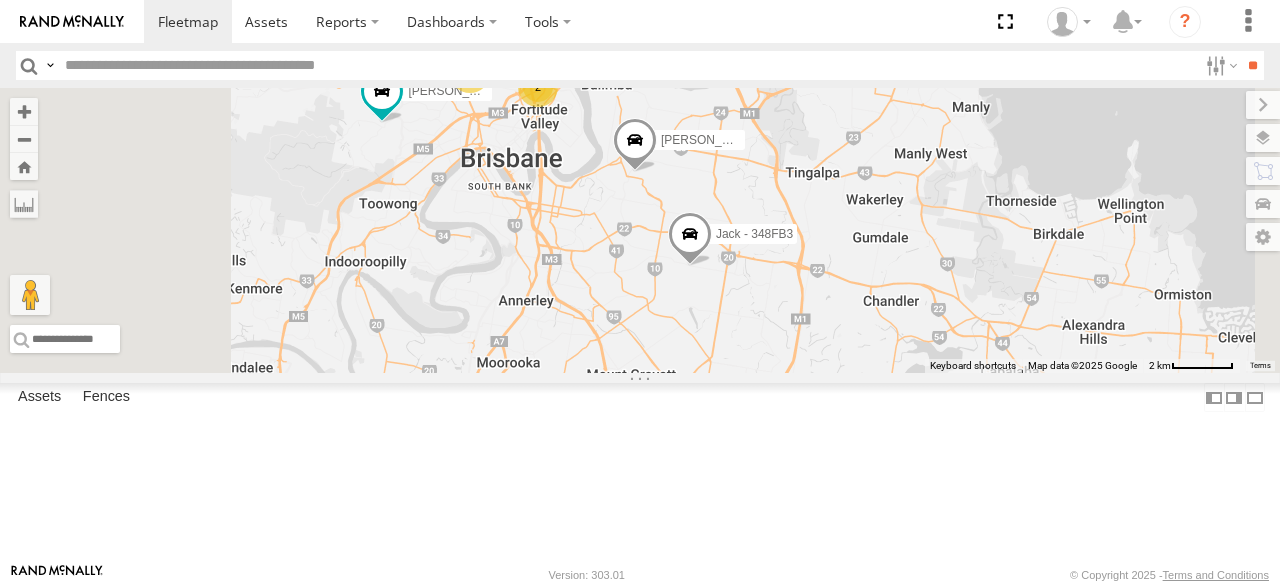 drag, startPoint x: 826, startPoint y: 229, endPoint x: 826, endPoint y: 293, distance: 64 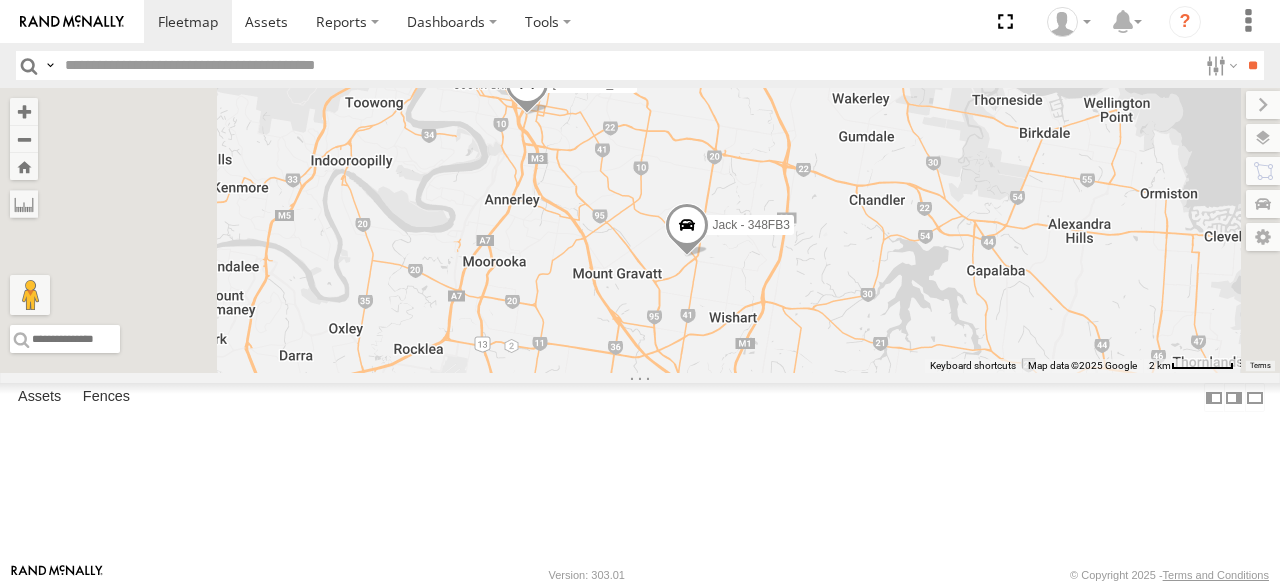 drag, startPoint x: 845, startPoint y: 488, endPoint x: 817, endPoint y: 308, distance: 182.16476 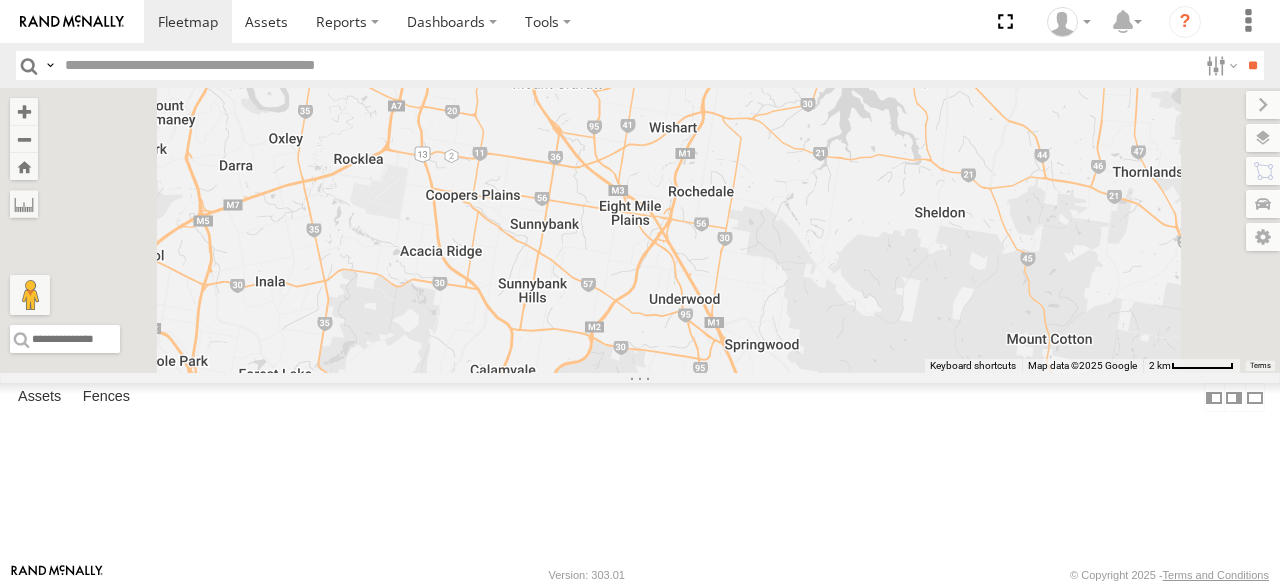 drag, startPoint x: 817, startPoint y: 308, endPoint x: 765, endPoint y: 220, distance: 102.21546 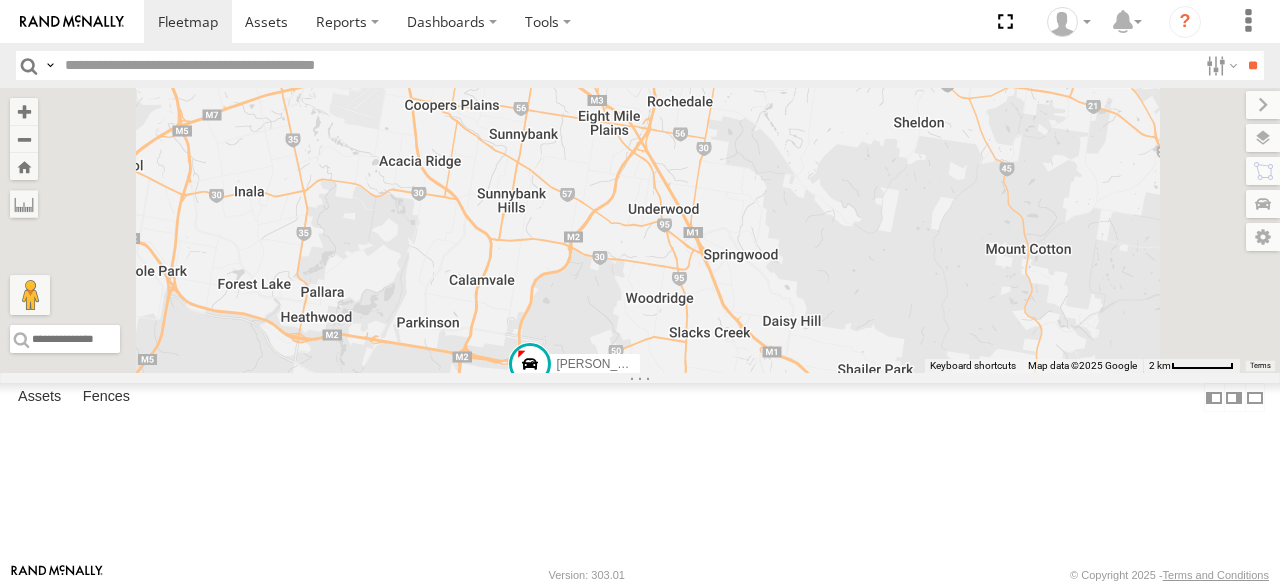 drag, startPoint x: 782, startPoint y: 191, endPoint x: 788, endPoint y: 130, distance: 61.294373 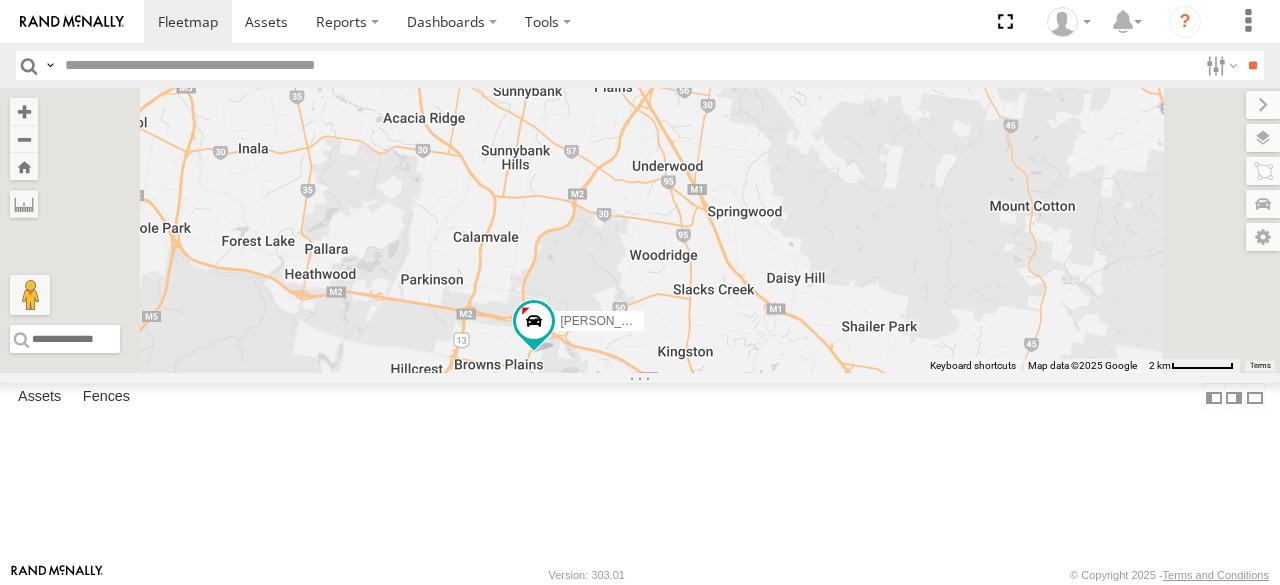 click on "Declan - 571IW2 [PERSON_NAME] - 348FB3 [PERSON_NAME] - 364JK9 [PERSON_NAME]- 817BG4 [PERSON_NAME] - 269 EH7 2 [PERSON_NAME] 366JK9 - Corolla Hatch" at bounding box center (640, 230) 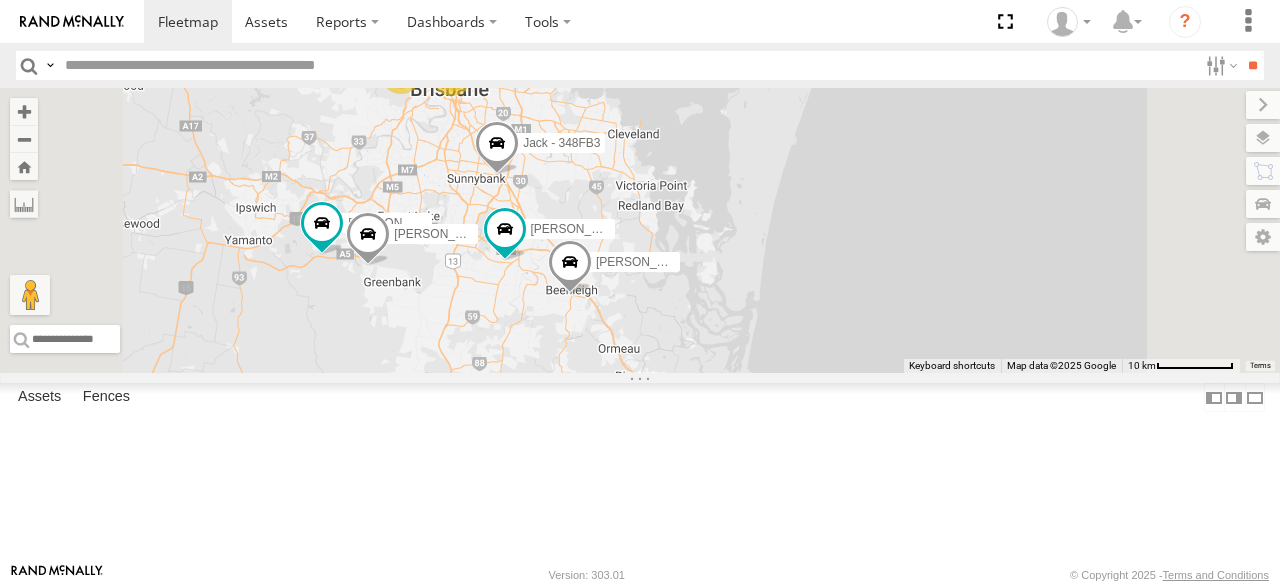 drag, startPoint x: 802, startPoint y: 451, endPoint x: 718, endPoint y: 156, distance: 306.72626 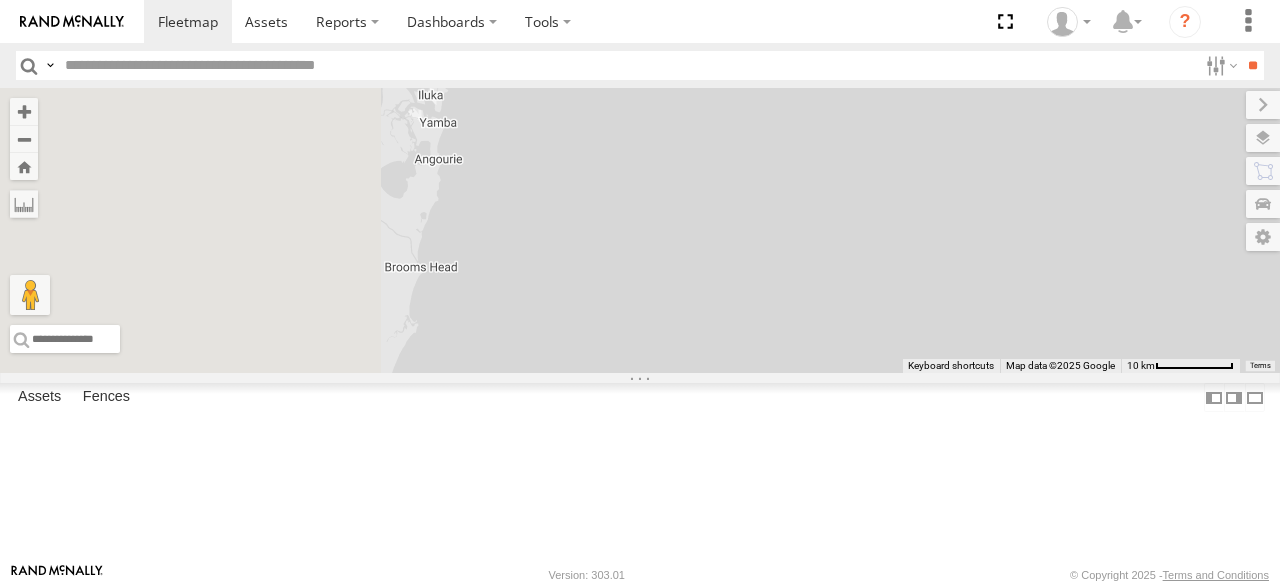 drag, startPoint x: 855, startPoint y: 359, endPoint x: 1015, endPoint y: 316, distance: 165.6774 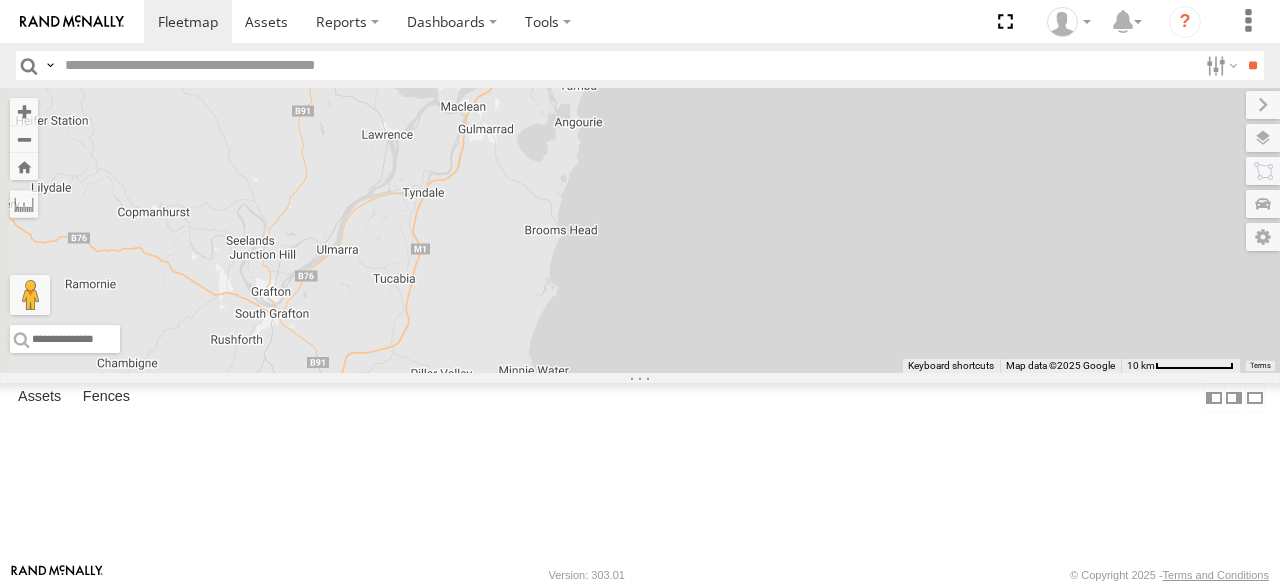 click on "[PERSON_NAME] - 348FB3 [PERSON_NAME] 366JK9 - Corolla Hatch 5 [PERSON_NAME] B - Corolla [PERSON_NAME] - 347FB3 [PERSON_NAME] - 364JK9 2 Ben - 349FB3 [PERSON_NAME] 019IP4 - Hilux [PERSON_NAME] - 063 EB2" at bounding box center [640, 230] 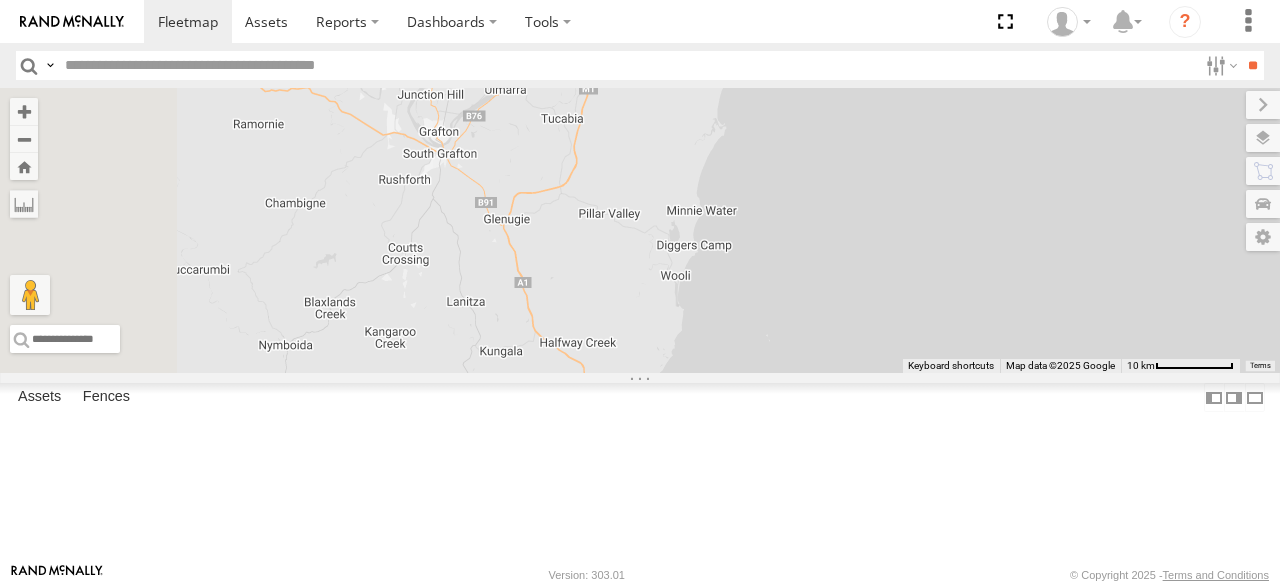 drag, startPoint x: 808, startPoint y: 331, endPoint x: 930, endPoint y: 206, distance: 174.66826 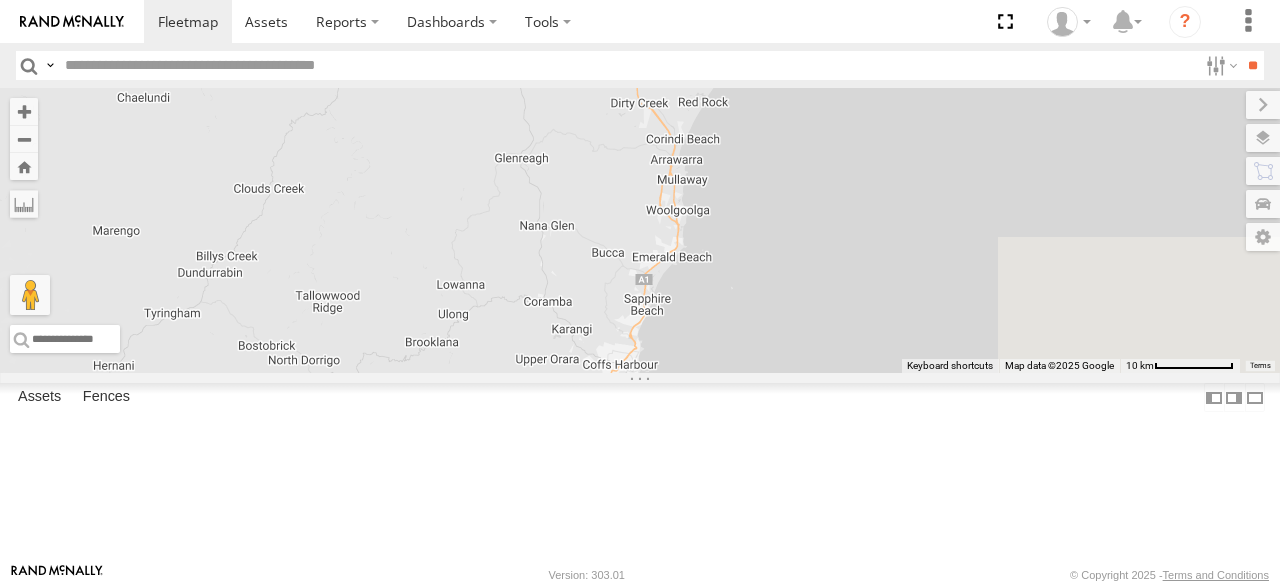 drag, startPoint x: 868, startPoint y: 201, endPoint x: 855, endPoint y: 147, distance: 55.542778 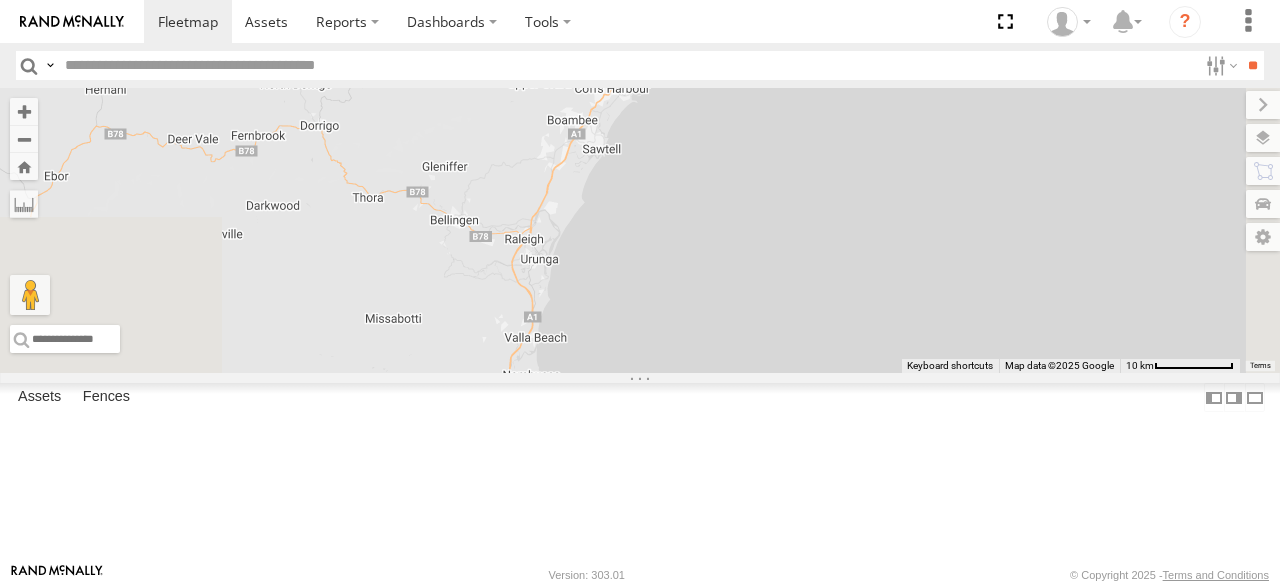 drag, startPoint x: 806, startPoint y: 364, endPoint x: 825, endPoint y: 180, distance: 184.97838 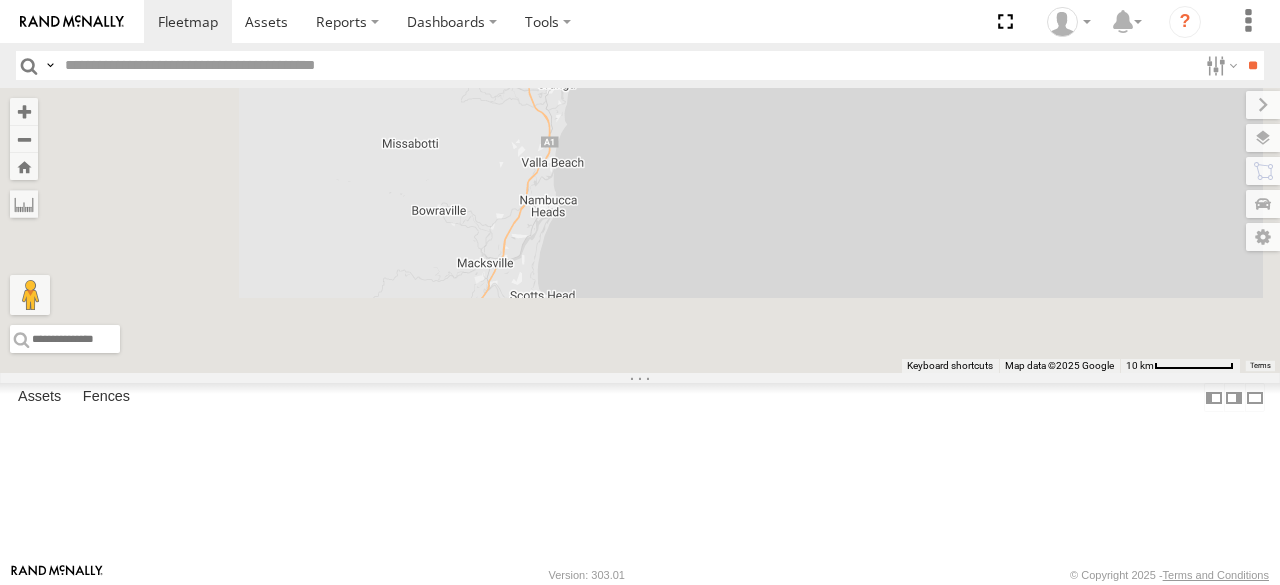 drag, startPoint x: 776, startPoint y: 285, endPoint x: 794, endPoint y: 153, distance: 133.22162 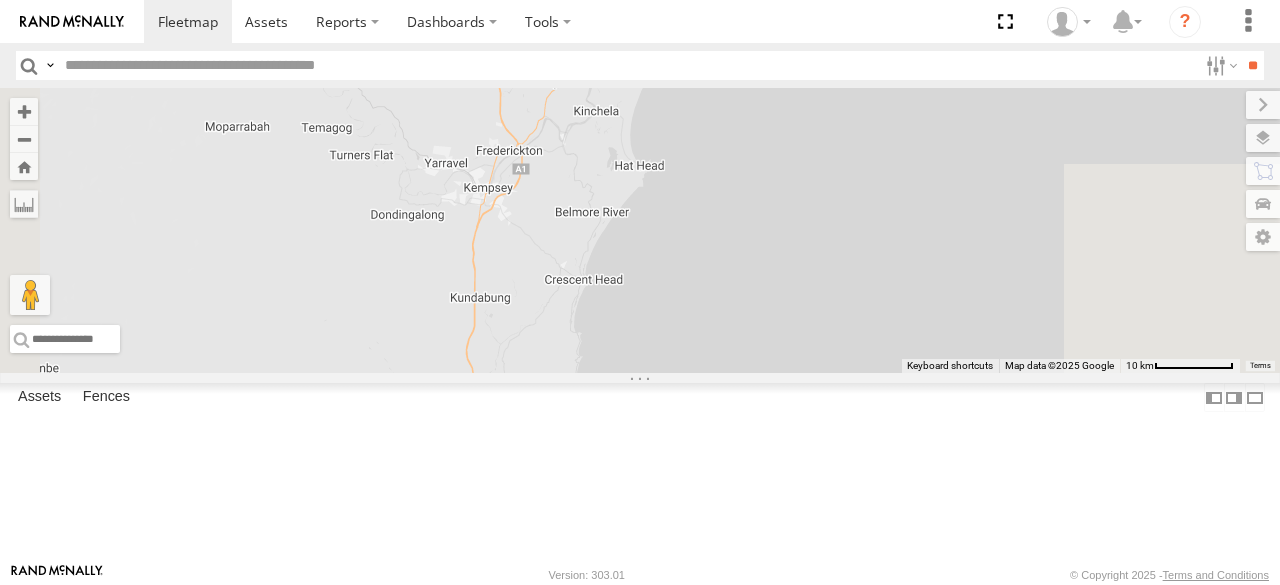 drag, startPoint x: 760, startPoint y: 345, endPoint x: 794, endPoint y: 145, distance: 202.86942 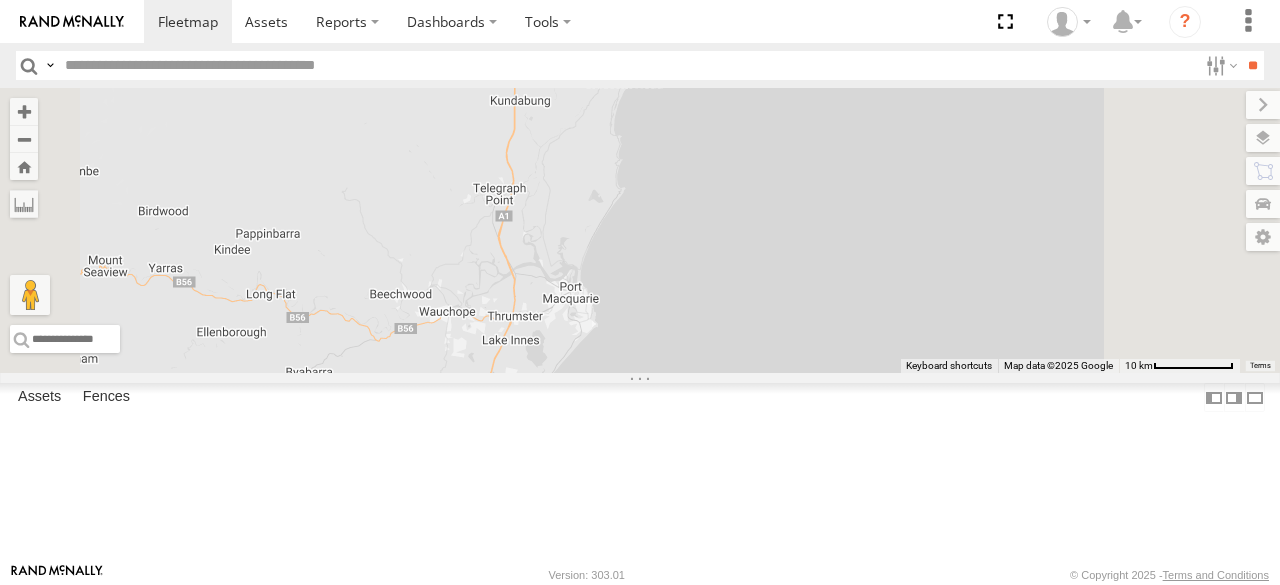 drag, startPoint x: 800, startPoint y: 269, endPoint x: 812, endPoint y: 165, distance: 104.69002 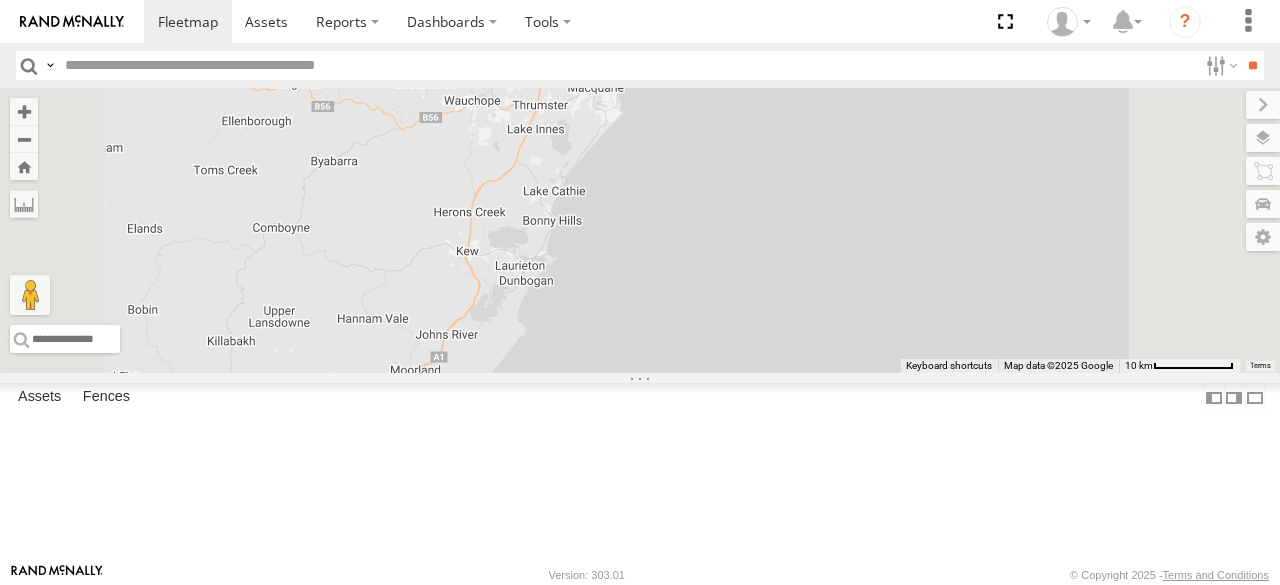 drag, startPoint x: 758, startPoint y: 375, endPoint x: 854, endPoint y: 211, distance: 190.03157 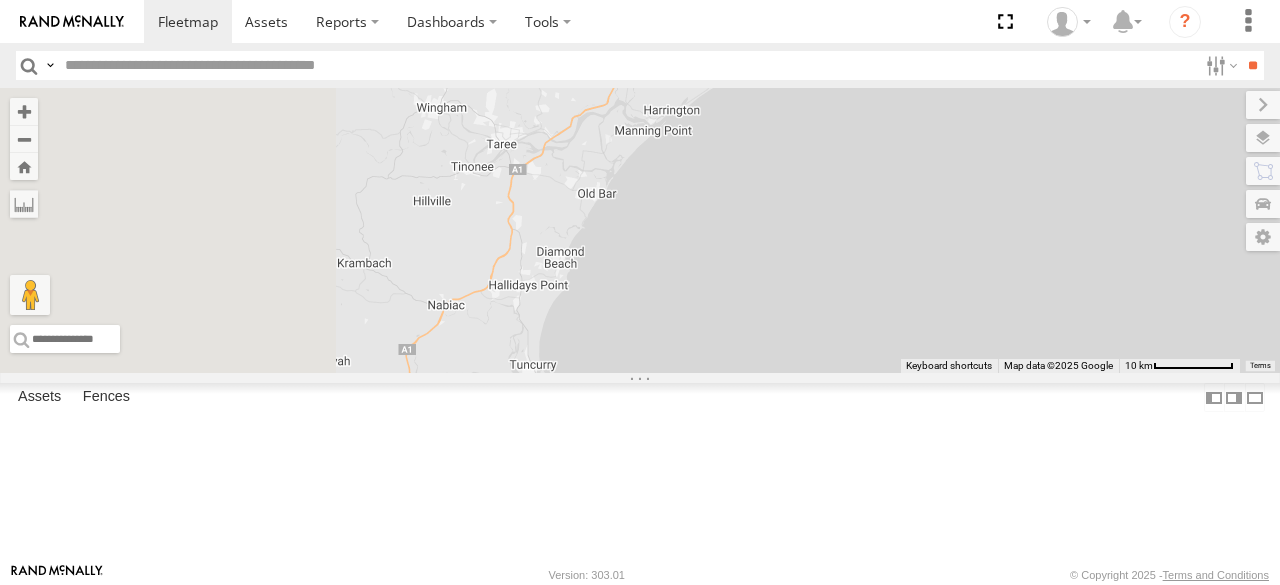 drag, startPoint x: 792, startPoint y: 284, endPoint x: 818, endPoint y: 239, distance: 51.971146 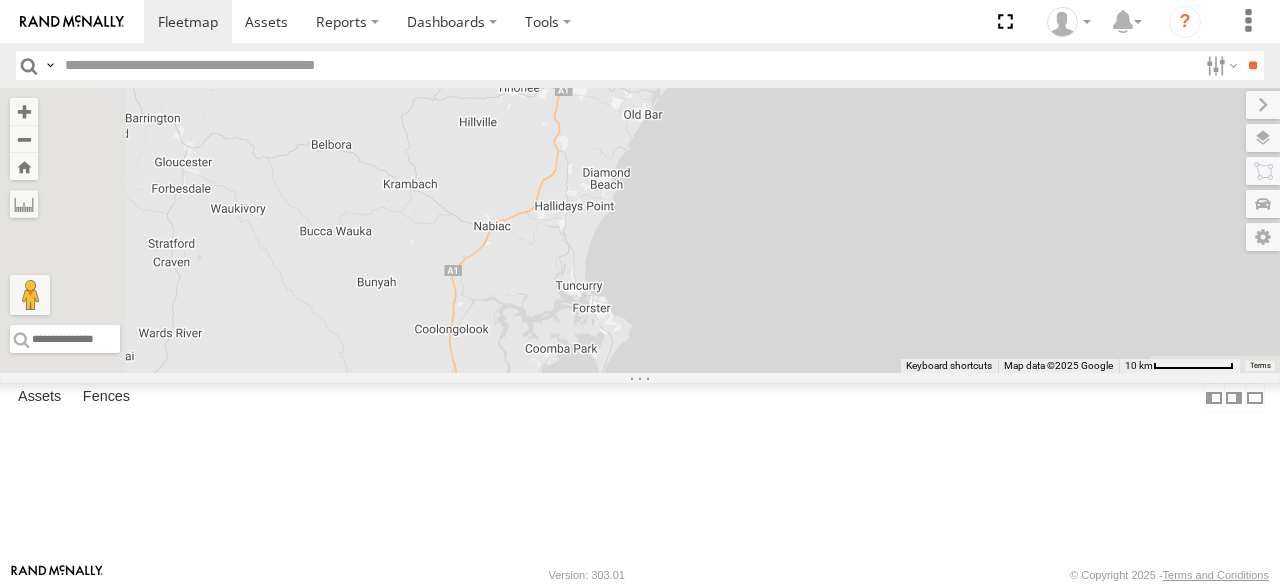 drag, startPoint x: 700, startPoint y: 393, endPoint x: 780, endPoint y: 251, distance: 162.98466 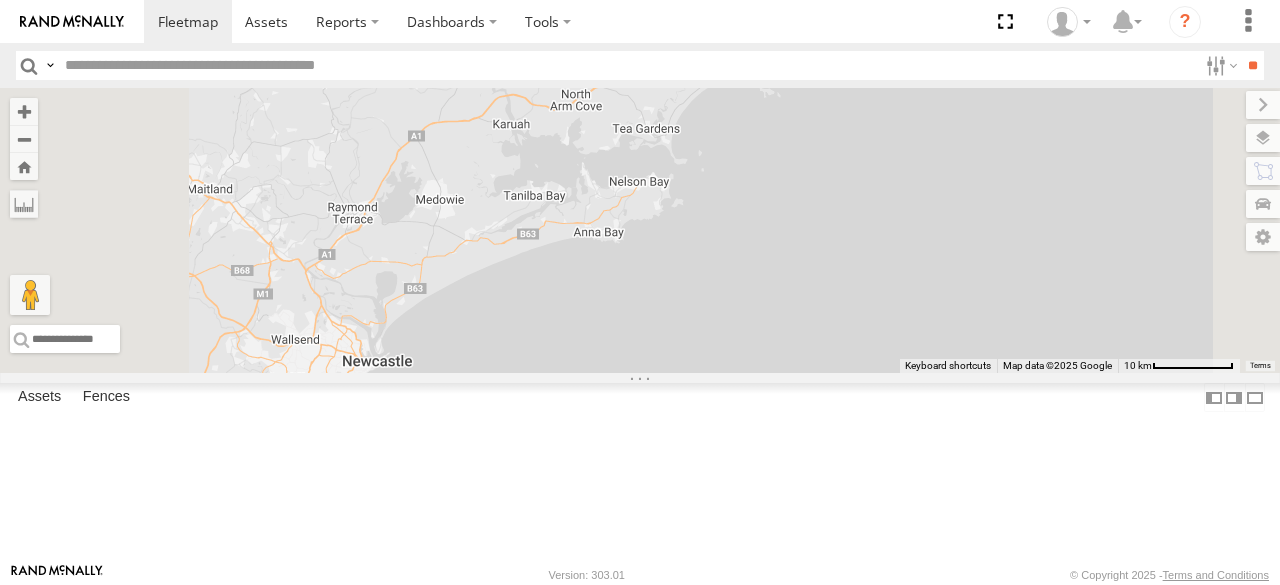 drag, startPoint x: 890, startPoint y: 403, endPoint x: 1016, endPoint y: 293, distance: 167.26027 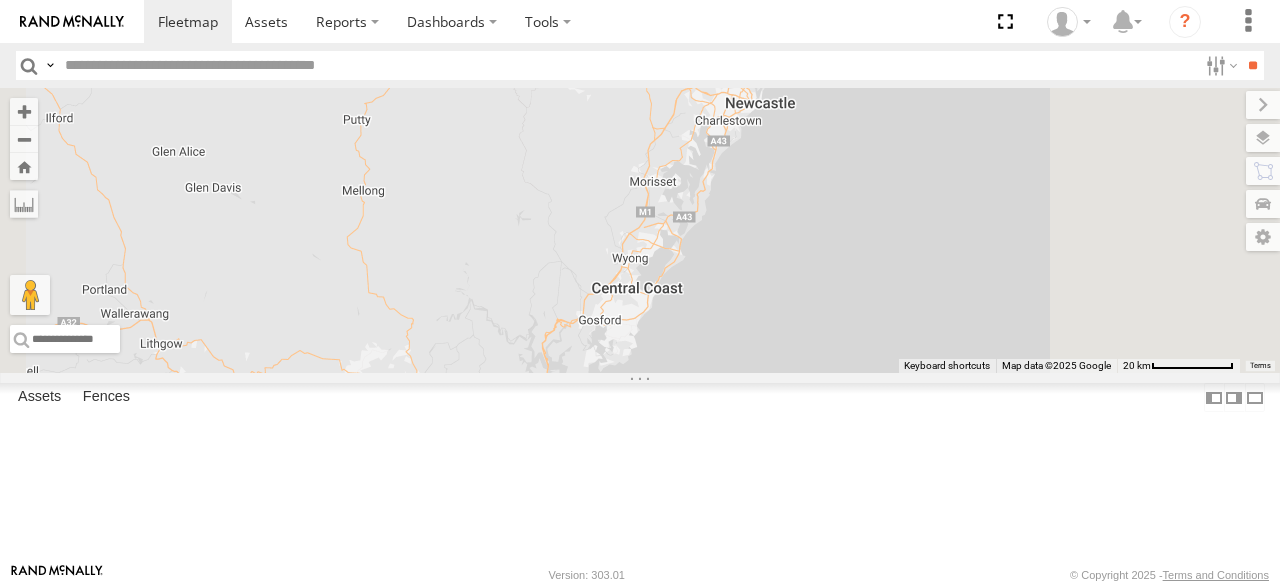 drag, startPoint x: 934, startPoint y: 382, endPoint x: 1012, endPoint y: 259, distance: 145.64684 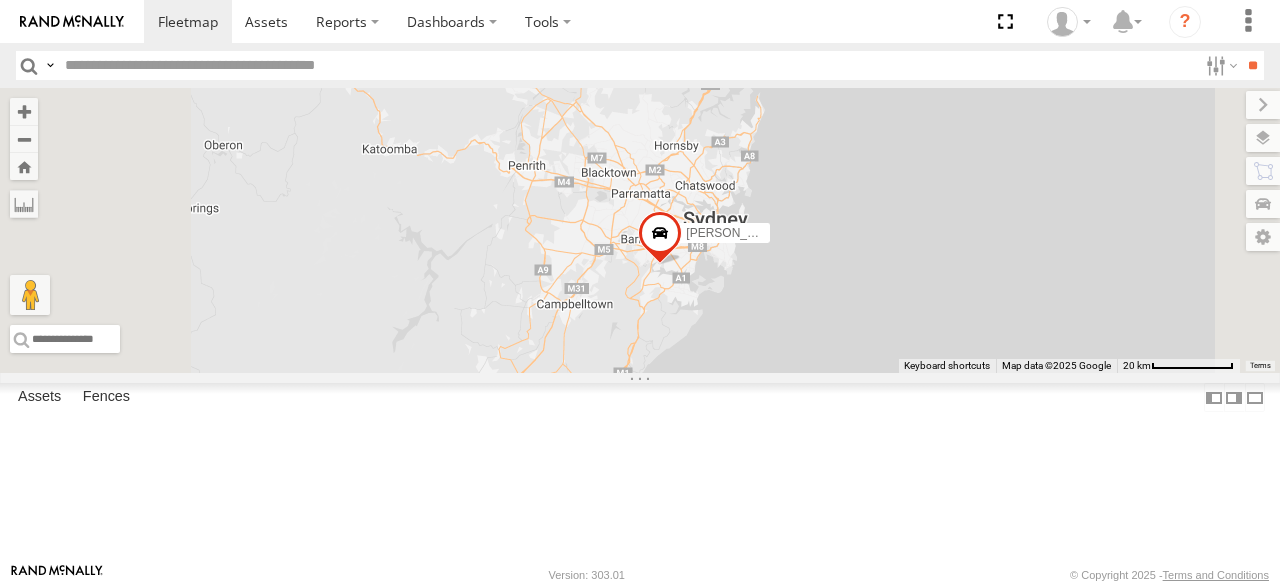 drag, startPoint x: 922, startPoint y: 386, endPoint x: 876, endPoint y: 463, distance: 89.693924 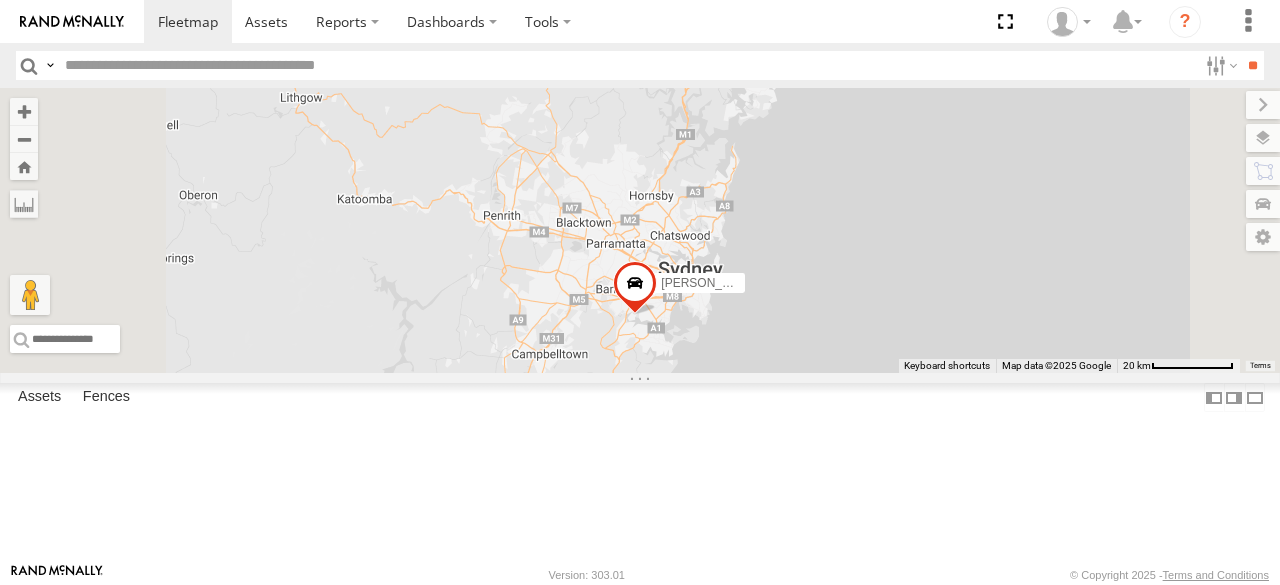 click on "Jack - 348FB3 [PERSON_NAME] 366JK9 - Corolla [PERSON_NAME] B - Corolla [PERSON_NAME] - 347FB3 [PERSON_NAME] - 364JK9 Ben - 349FB3 [PERSON_NAME] 019IP4 - Hilux [PERSON_NAME] - 063 EB2 [PERSON_NAME] - 360NA6 [GEOGRAPHIC_DATA]" at bounding box center [640, 230] 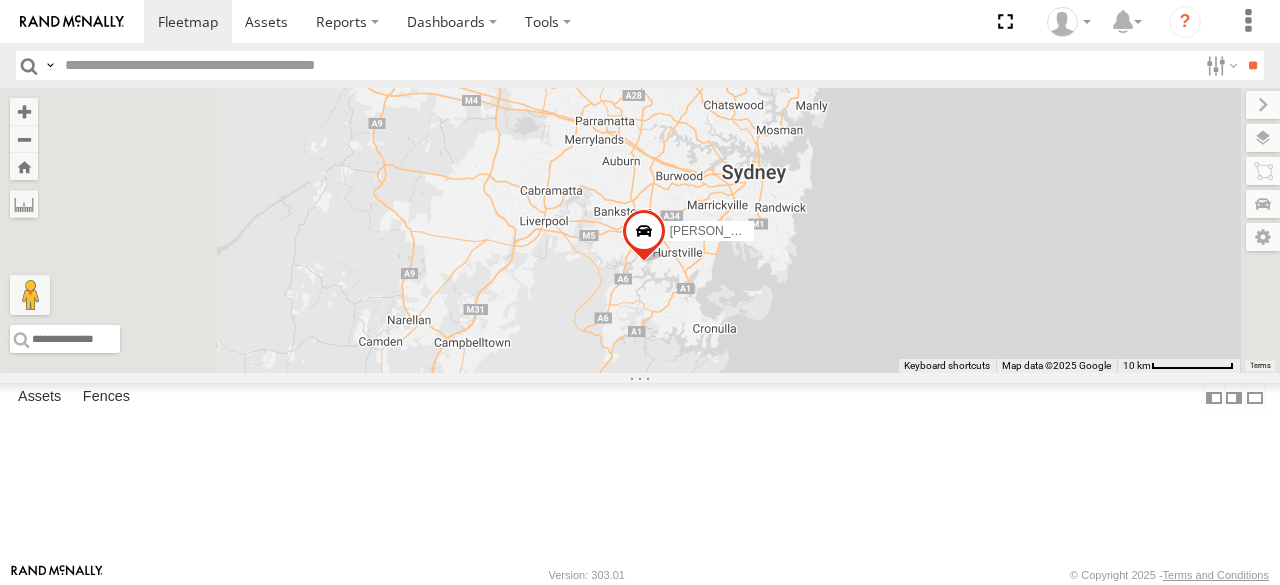 click on "Jack - 348FB3 [PERSON_NAME] 366JK9 - Corolla [PERSON_NAME] B - Corolla [PERSON_NAME] - 347FB3 [PERSON_NAME] - 364JK9 Ben - 349FB3 [PERSON_NAME] 019IP4 - Hilux [PERSON_NAME] - 063 EB2 [PERSON_NAME] - 360NA6 [GEOGRAPHIC_DATA]" at bounding box center (640, 230) 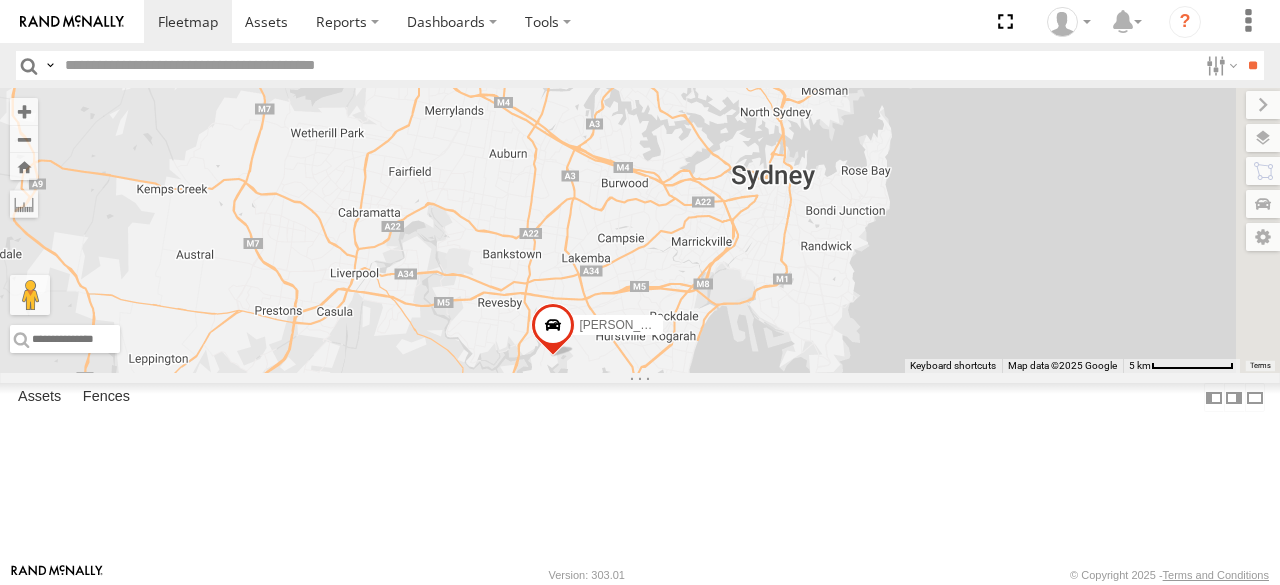 drag, startPoint x: 956, startPoint y: 236, endPoint x: 912, endPoint y: 338, distance: 111.085556 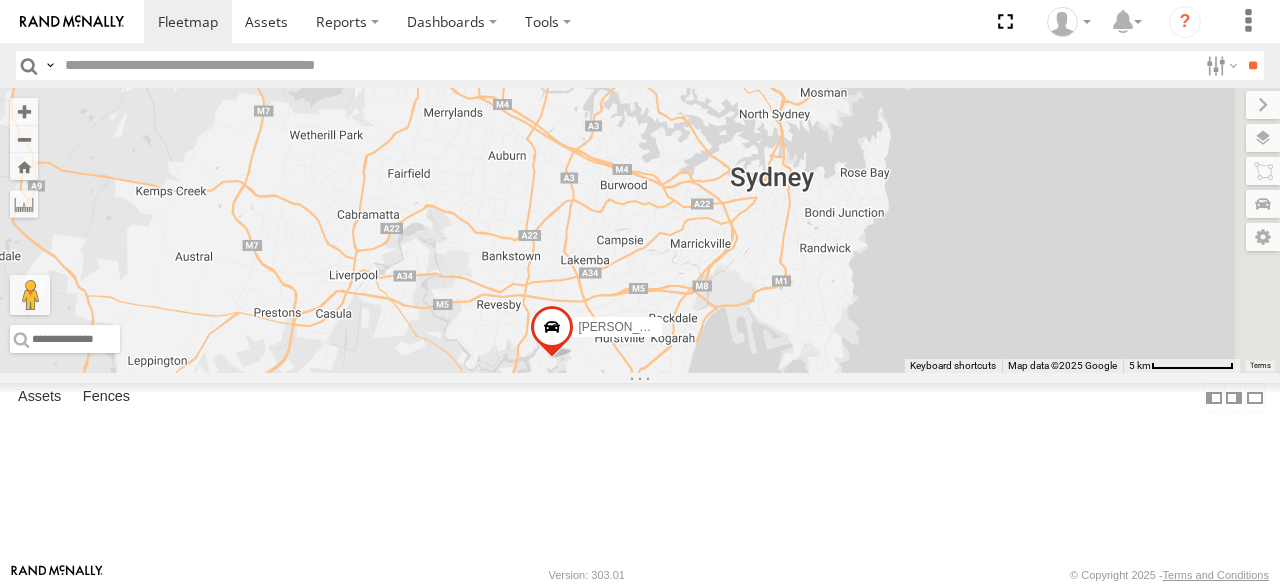 click on "Jack - 348FB3 [PERSON_NAME] 366JK9 - Corolla [PERSON_NAME] B - Corolla [PERSON_NAME] - 347FB3 [PERSON_NAME] - 364JK9 Ben - 349FB3 [PERSON_NAME] 019IP4 - Hilux [PERSON_NAME] - 063 EB2 [PERSON_NAME] - 360NA6 [GEOGRAPHIC_DATA]" at bounding box center [640, 230] 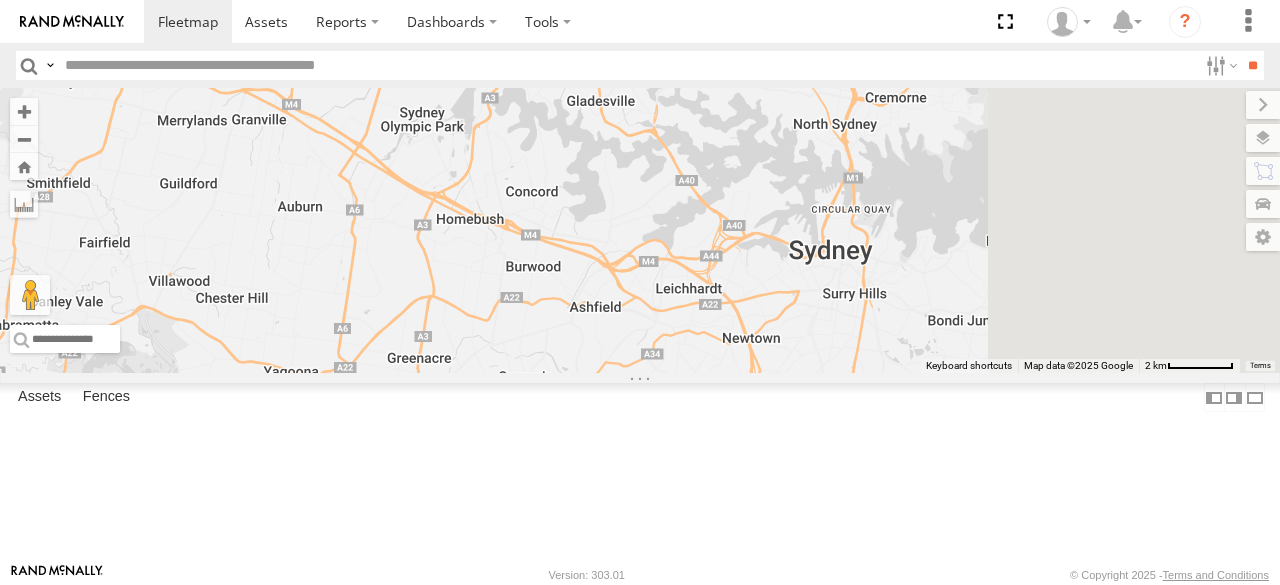 drag, startPoint x: 908, startPoint y: 297, endPoint x: 767, endPoint y: 405, distance: 177.60912 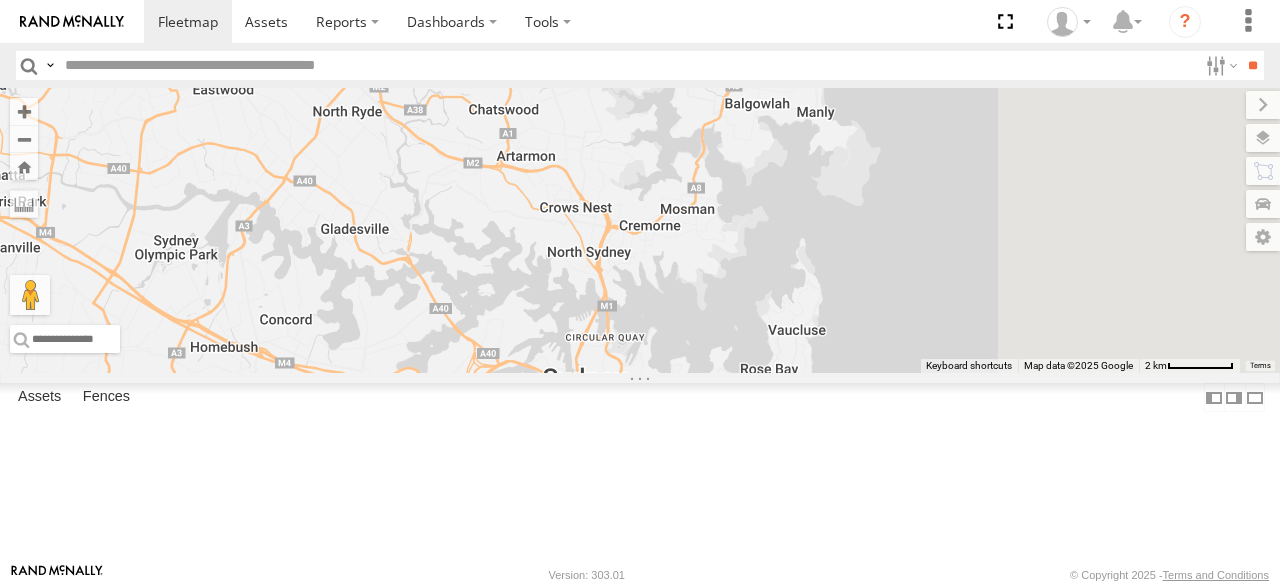 drag, startPoint x: 1009, startPoint y: 307, endPoint x: 748, endPoint y: 407, distance: 279.50134 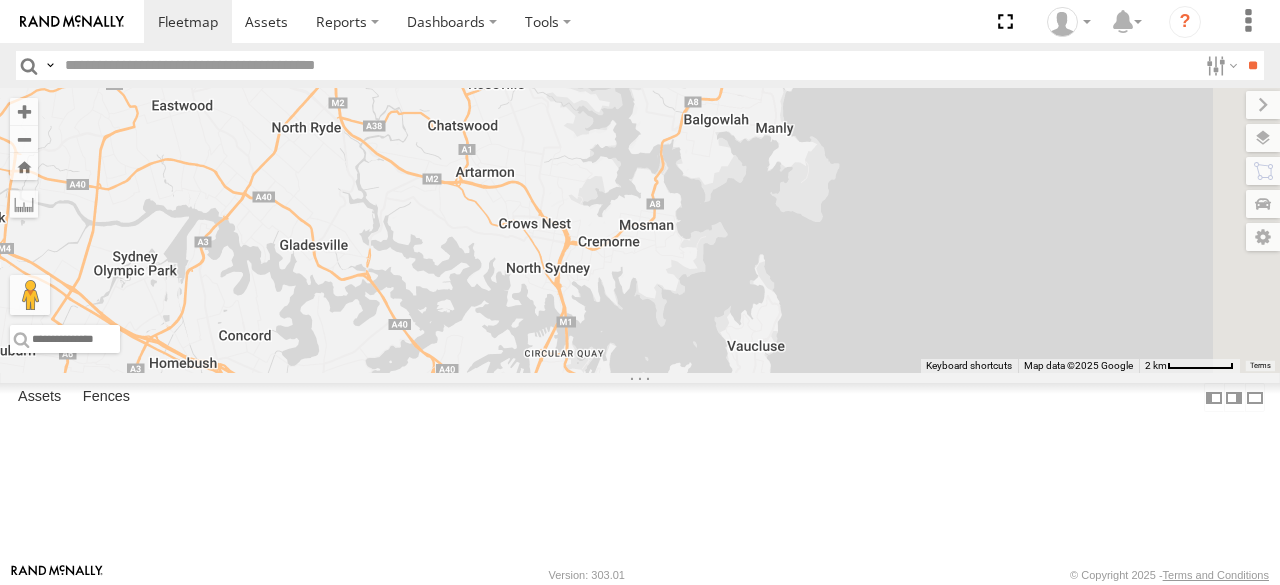 drag, startPoint x: 802, startPoint y: 410, endPoint x: 830, endPoint y: 329, distance: 85.70297 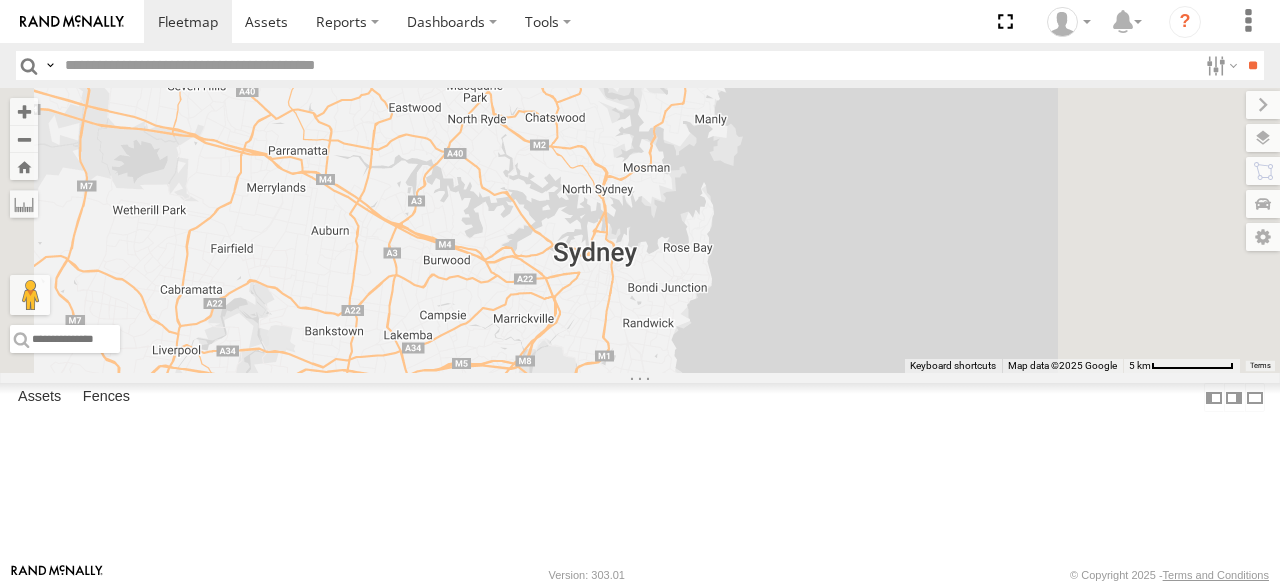 drag, startPoint x: 784, startPoint y: 385, endPoint x: 808, endPoint y: 356, distance: 37.64306 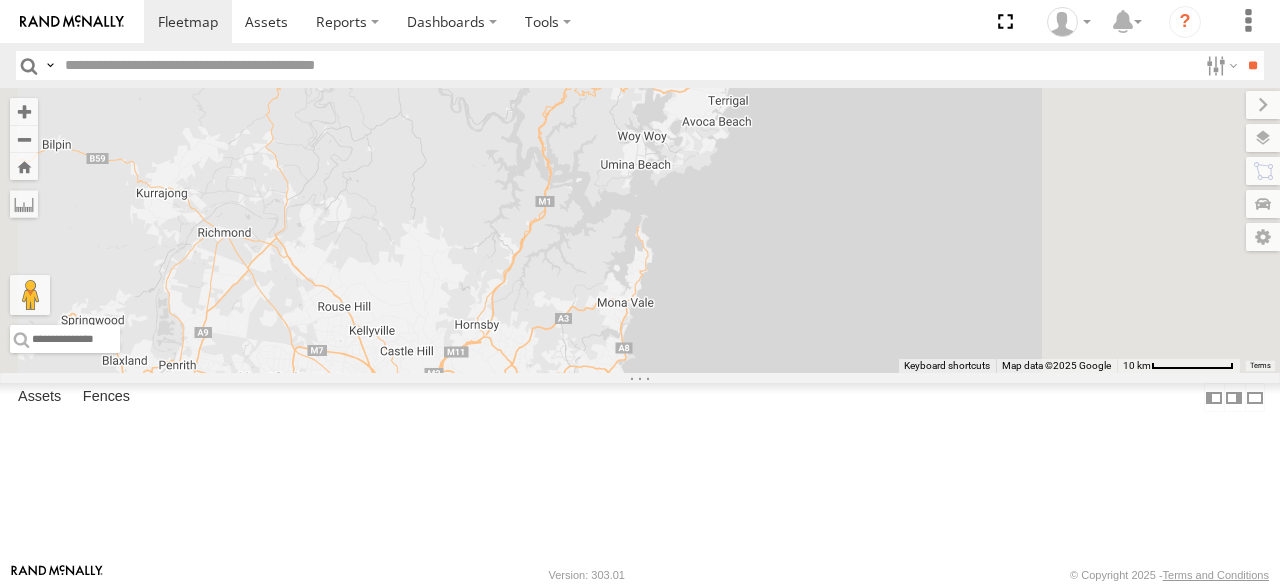 drag, startPoint x: 844, startPoint y: 256, endPoint x: 793, endPoint y: 475, distance: 224.85995 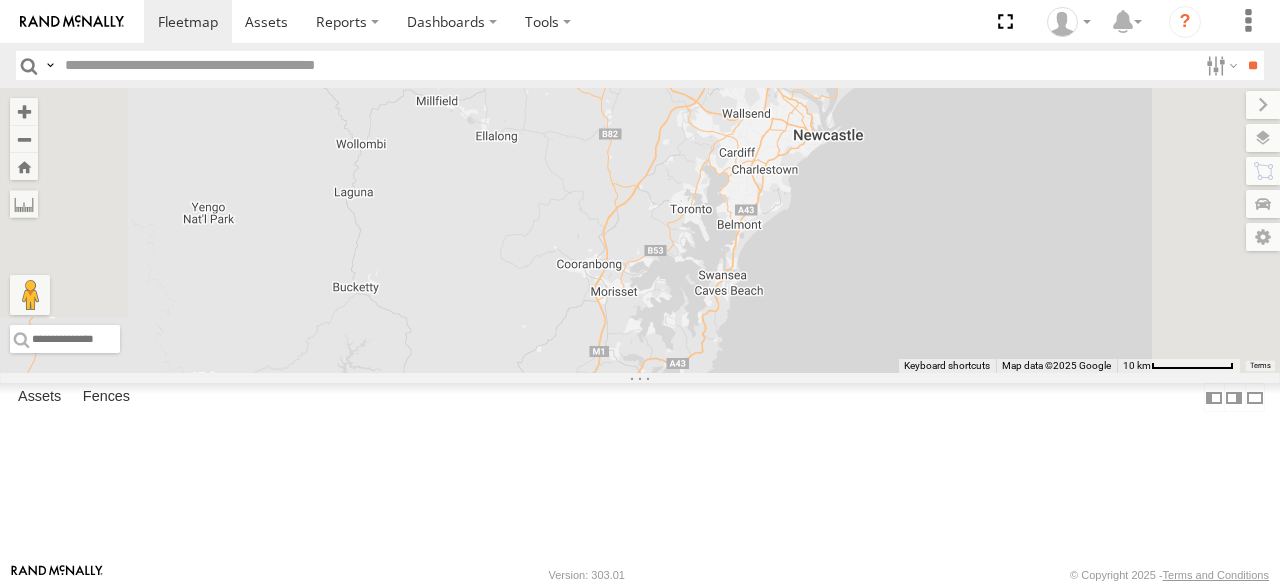 drag, startPoint x: 960, startPoint y: 294, endPoint x: 827, endPoint y: 539, distance: 278.7723 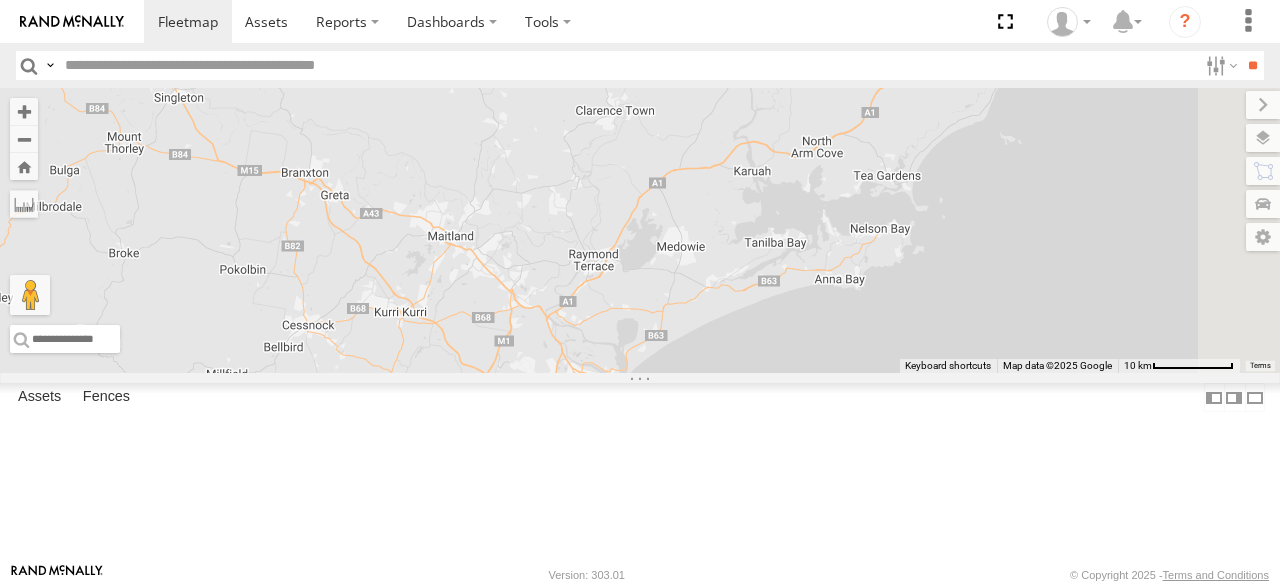 drag, startPoint x: 927, startPoint y: 334, endPoint x: 796, endPoint y: 582, distance: 280.4728 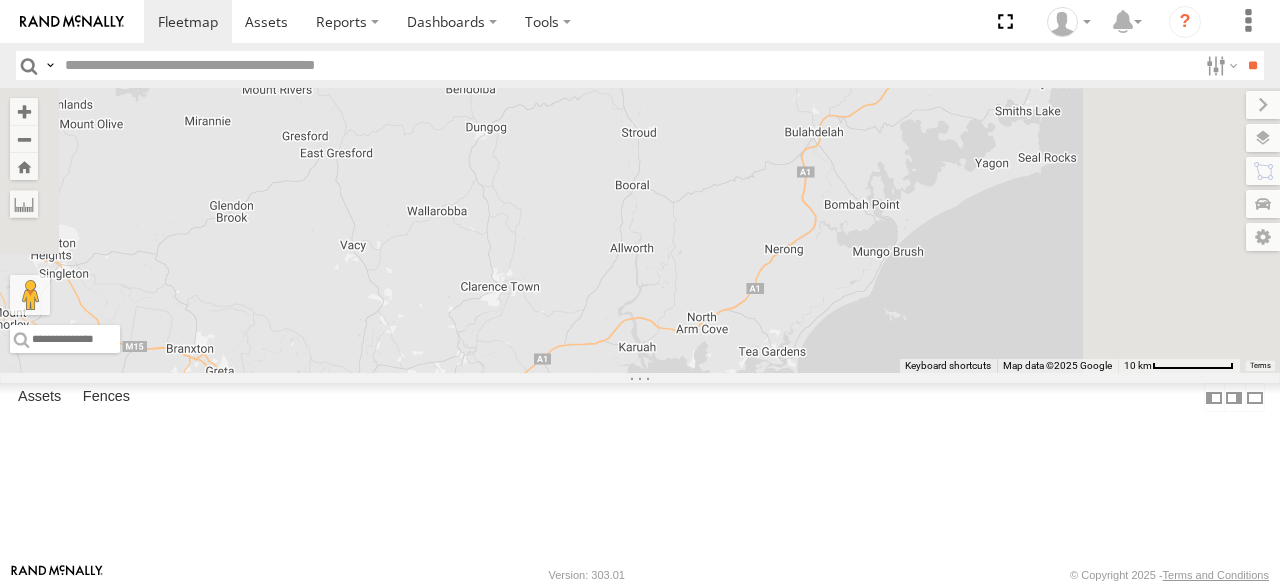 drag, startPoint x: 1034, startPoint y: 179, endPoint x: 904, endPoint y: 353, distance: 217.20036 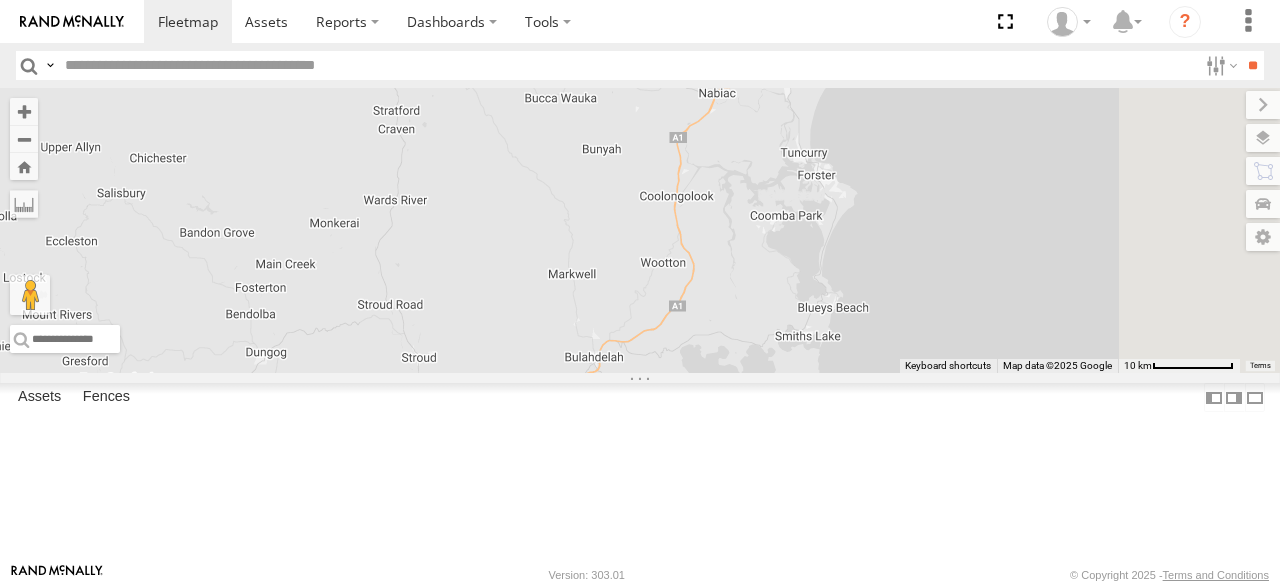 drag, startPoint x: 1075, startPoint y: 150, endPoint x: 904, endPoint y: 439, distance: 335.80054 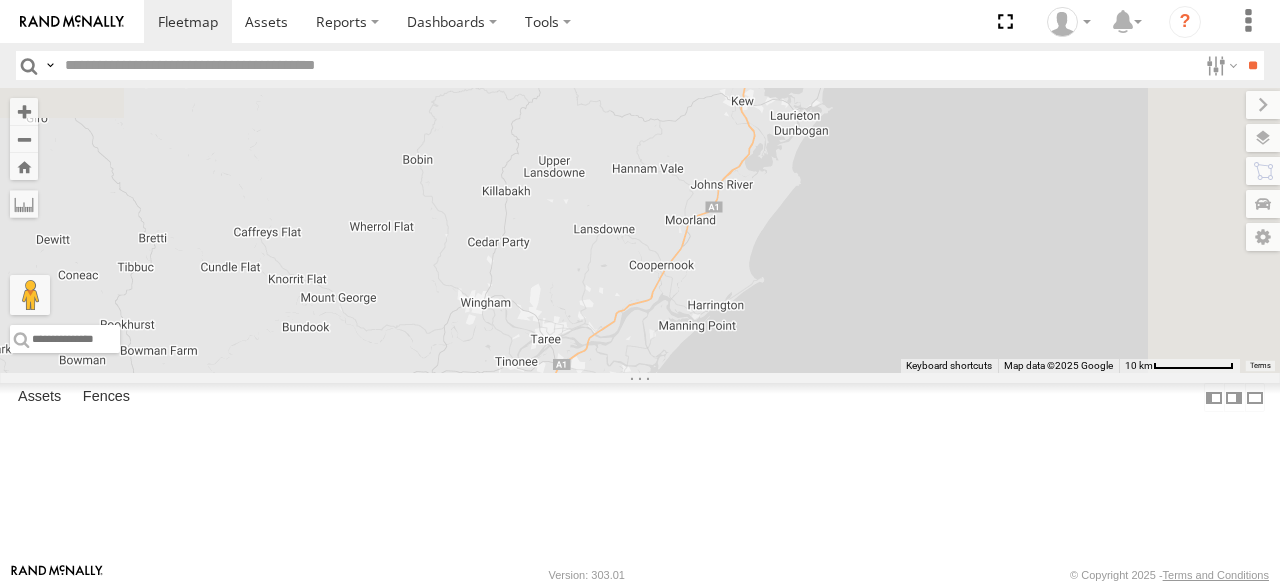 drag, startPoint x: 1062, startPoint y: 191, endPoint x: 885, endPoint y: 461, distance: 322.84515 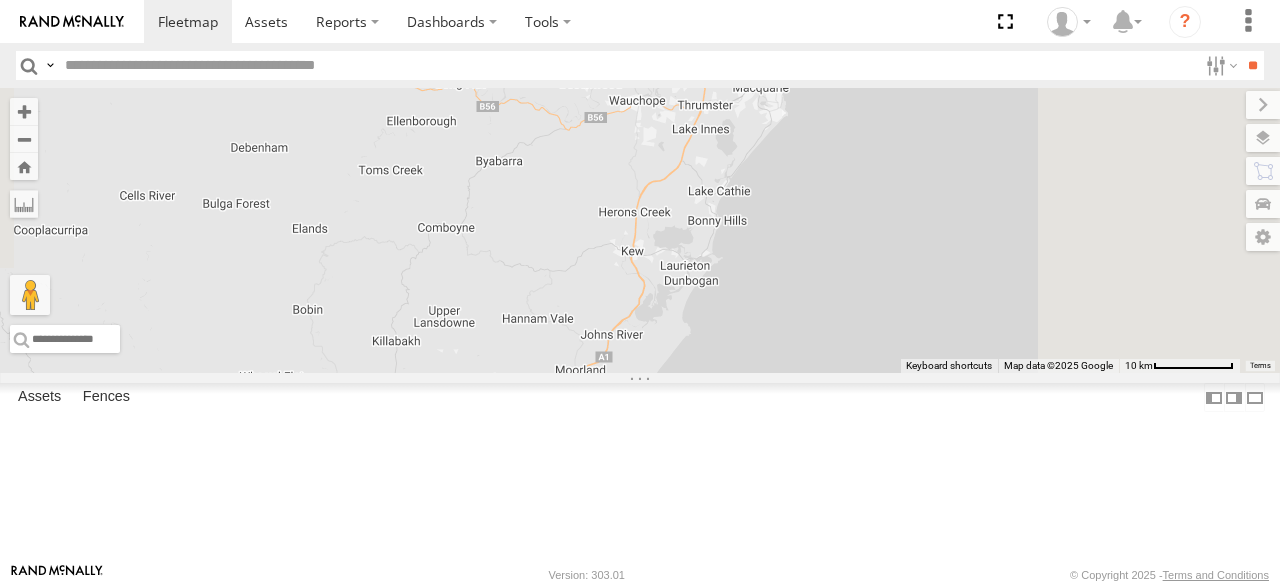 drag, startPoint x: 962, startPoint y: 189, endPoint x: 938, endPoint y: 413, distance: 225.28204 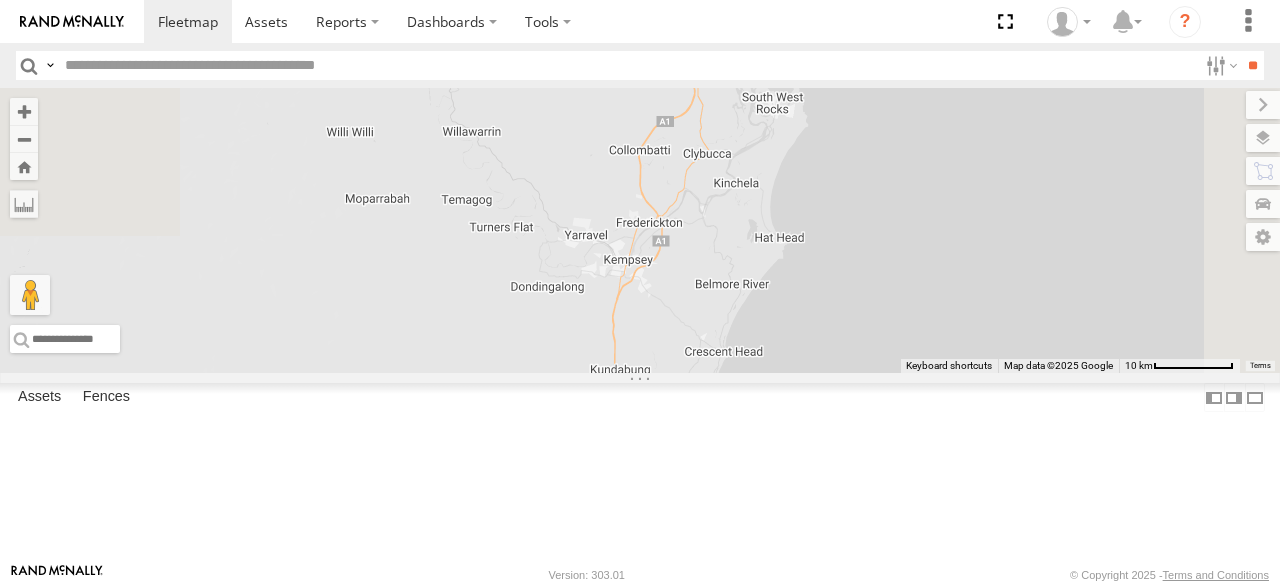 drag, startPoint x: 970, startPoint y: 189, endPoint x: 908, endPoint y: 447, distance: 265.34506 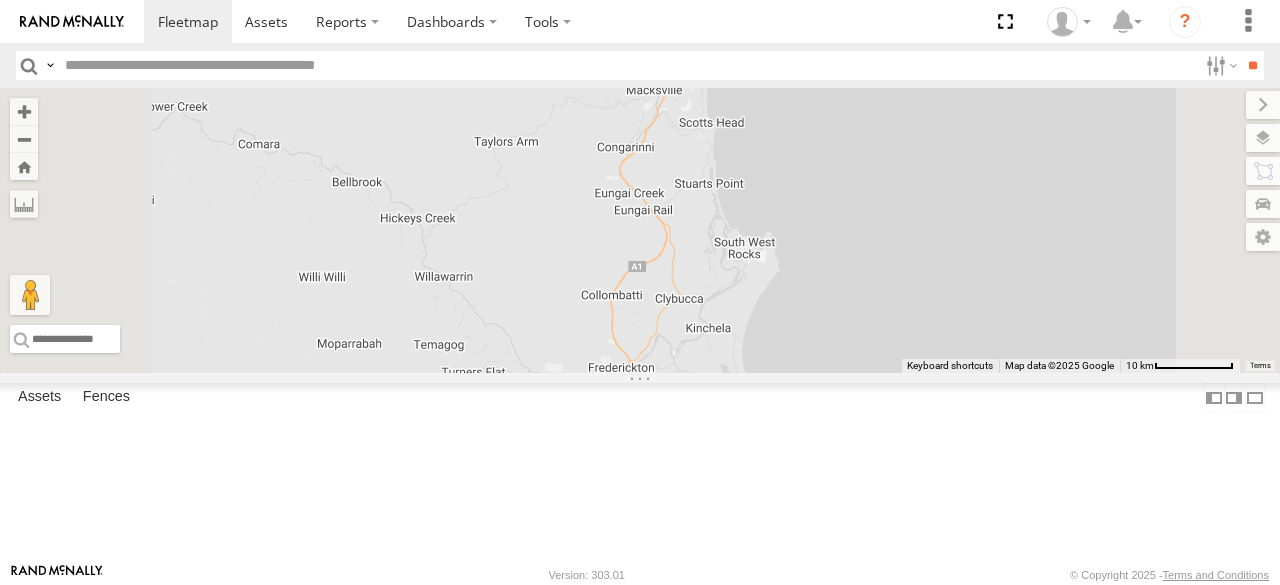 drag, startPoint x: 907, startPoint y: 261, endPoint x: 892, endPoint y: 515, distance: 254.44254 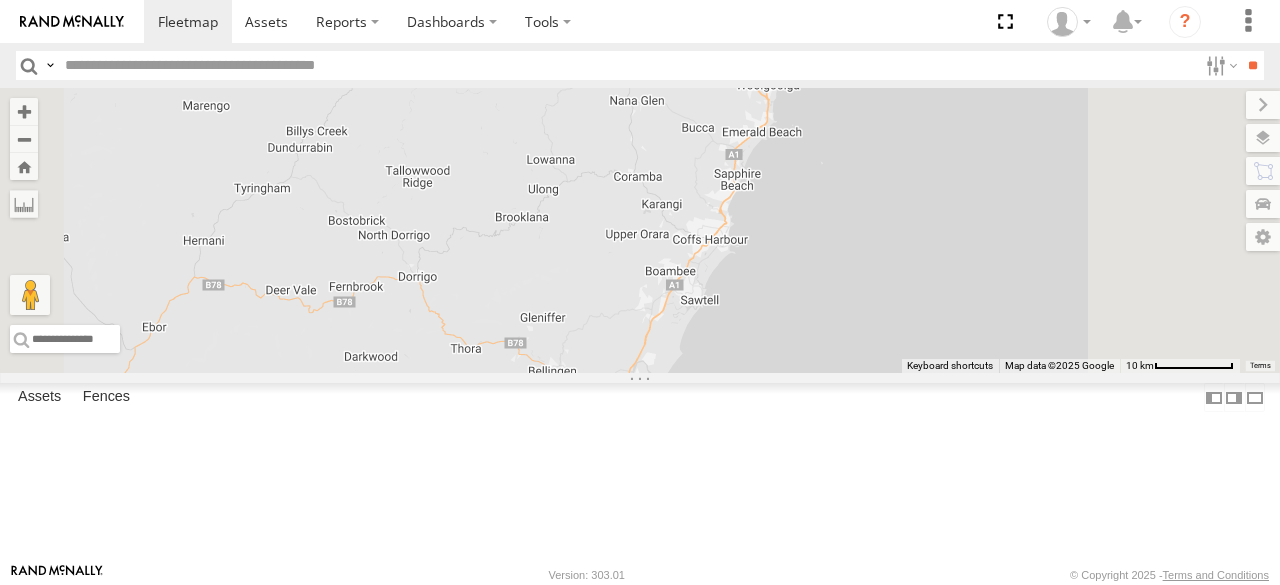 drag, startPoint x: 978, startPoint y: 282, endPoint x: 910, endPoint y: 487, distance: 215.9838 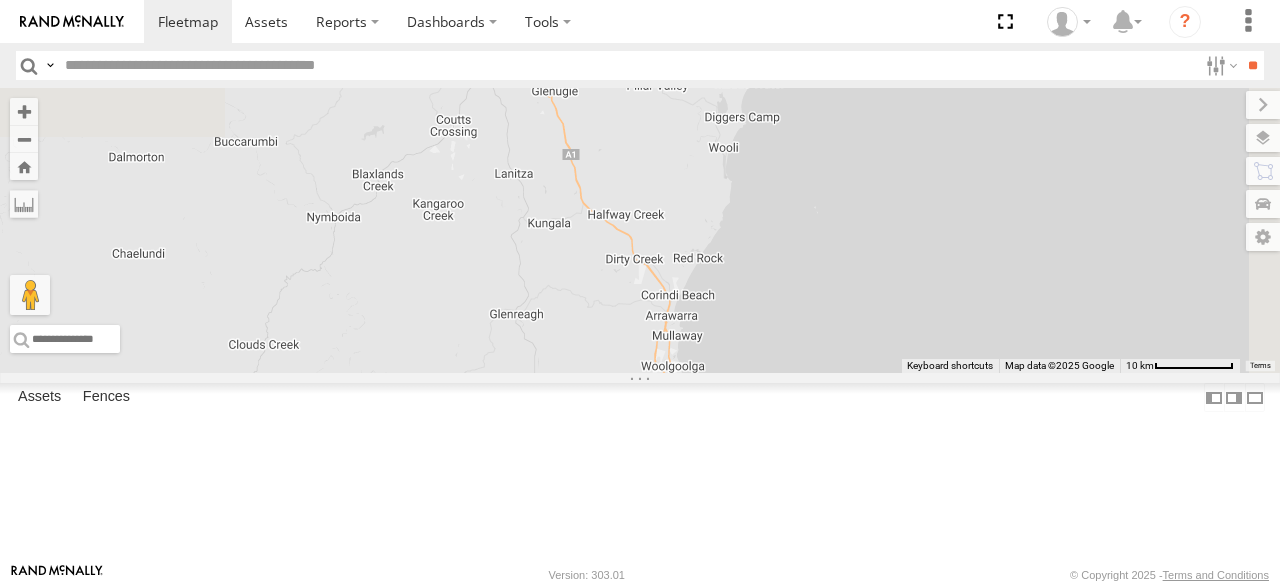 drag, startPoint x: 790, startPoint y: 244, endPoint x: 776, endPoint y: 399, distance: 155.63097 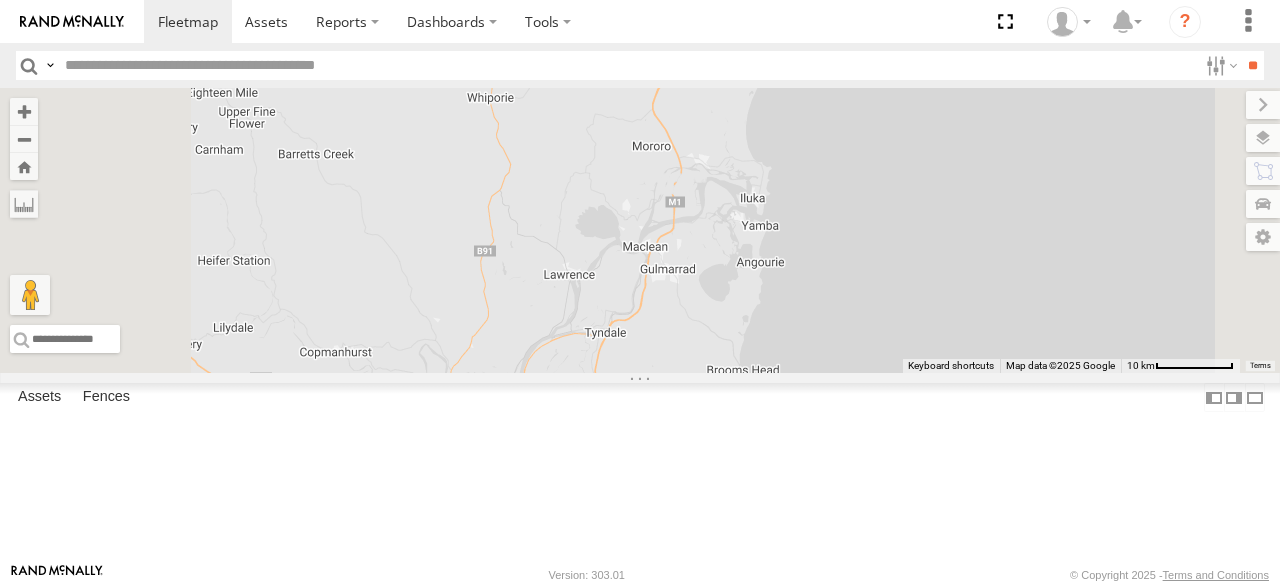 drag, startPoint x: 834, startPoint y: 271, endPoint x: 834, endPoint y: 382, distance: 111 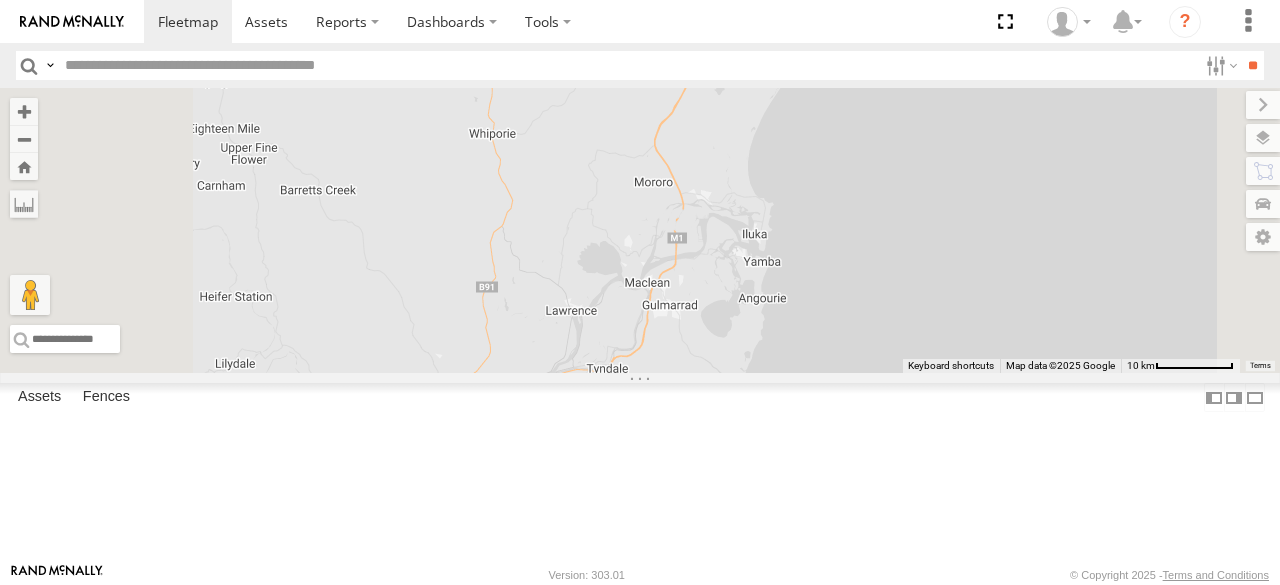 drag, startPoint x: 853, startPoint y: 209, endPoint x: 842, endPoint y: 355, distance: 146.4138 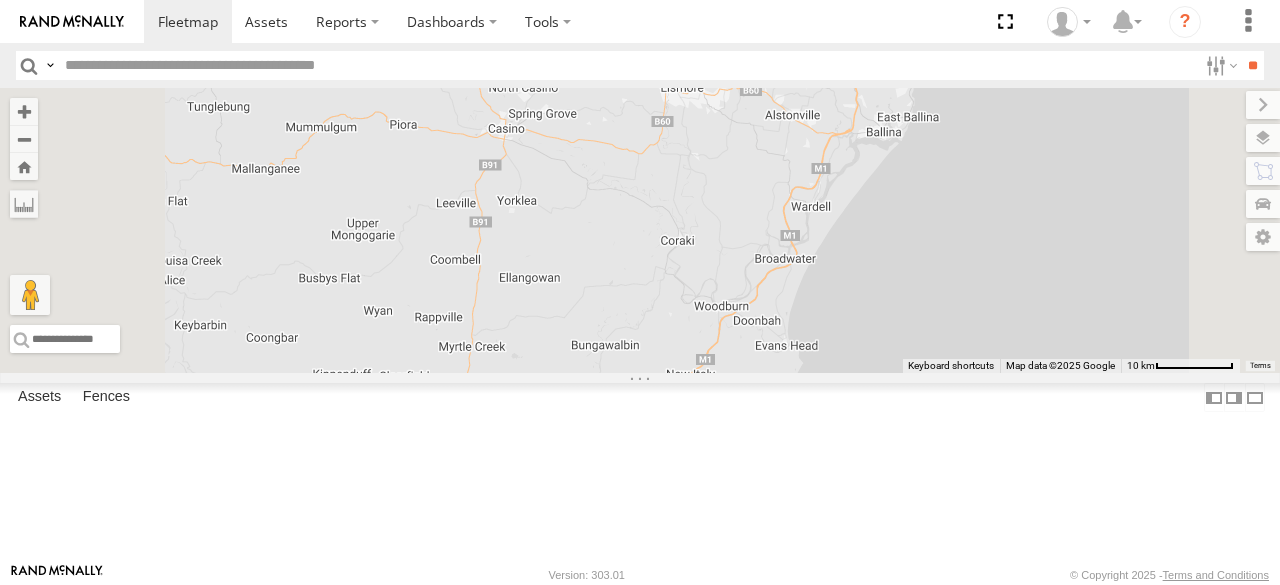 drag, startPoint x: 866, startPoint y: 149, endPoint x: 757, endPoint y: 266, distance: 159.90622 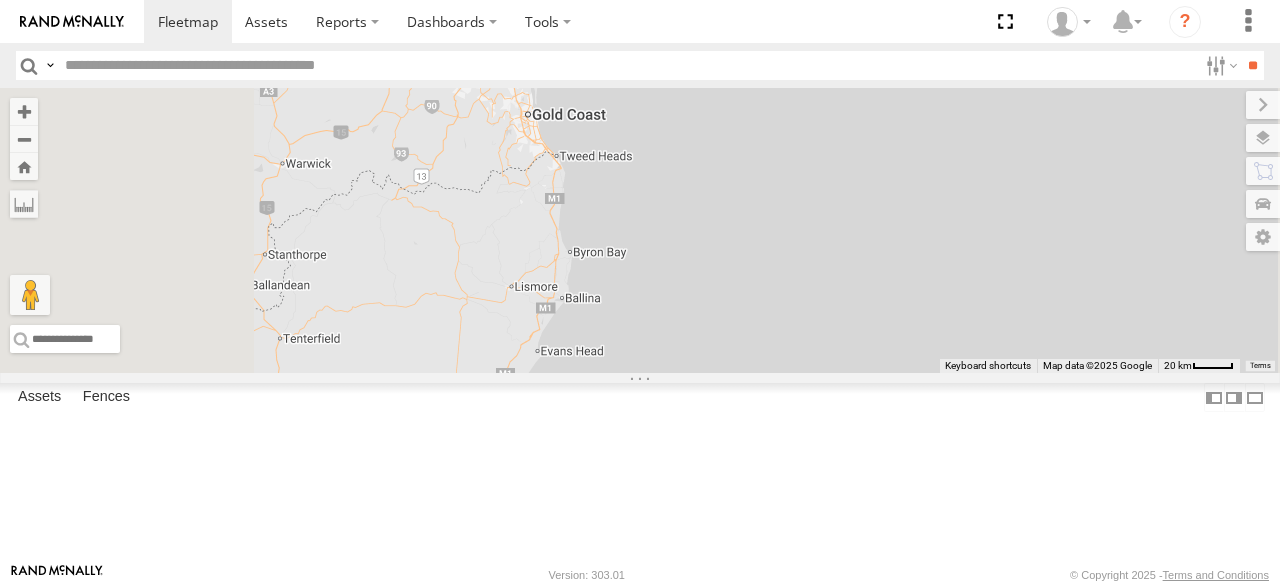 drag, startPoint x: 698, startPoint y: 154, endPoint x: 766, endPoint y: 346, distance: 203.68604 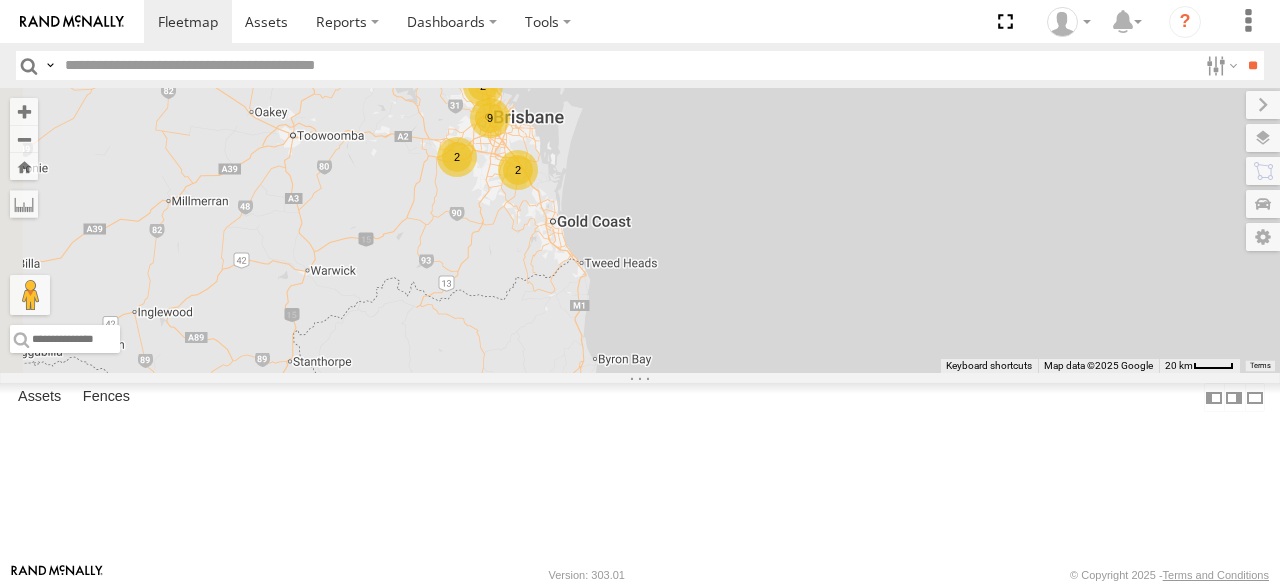 click on "9 2 2 2" at bounding box center [640, 230] 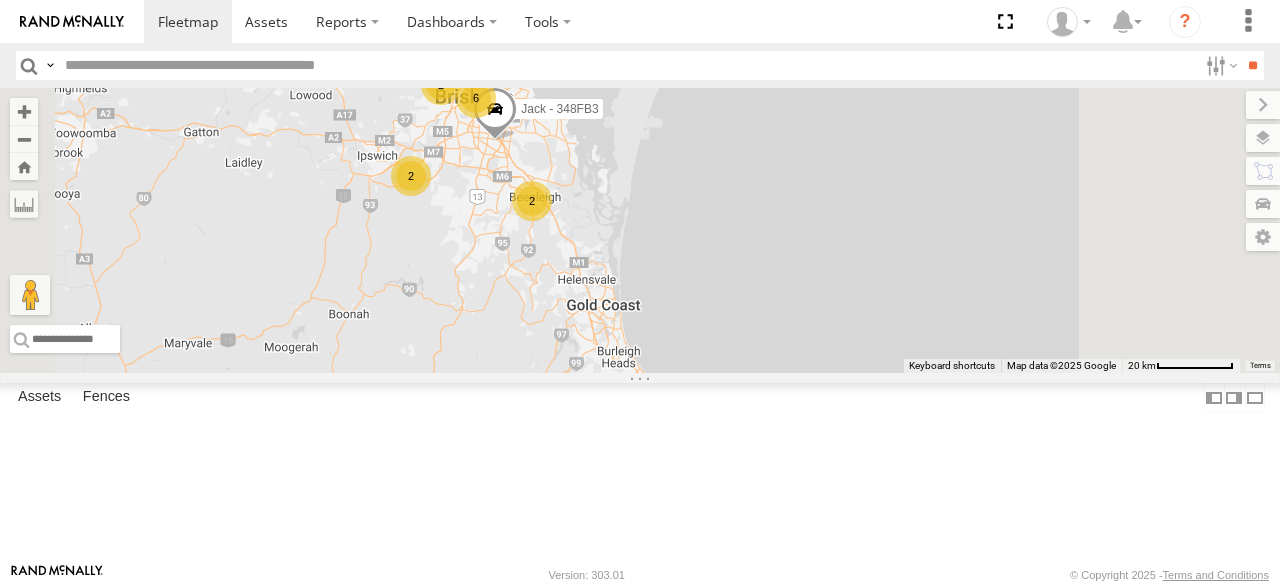 click on "6 2 2 Jack - 348FB3 [PERSON_NAME] - 364JK9 Ben - 349FB3 2" at bounding box center [640, 230] 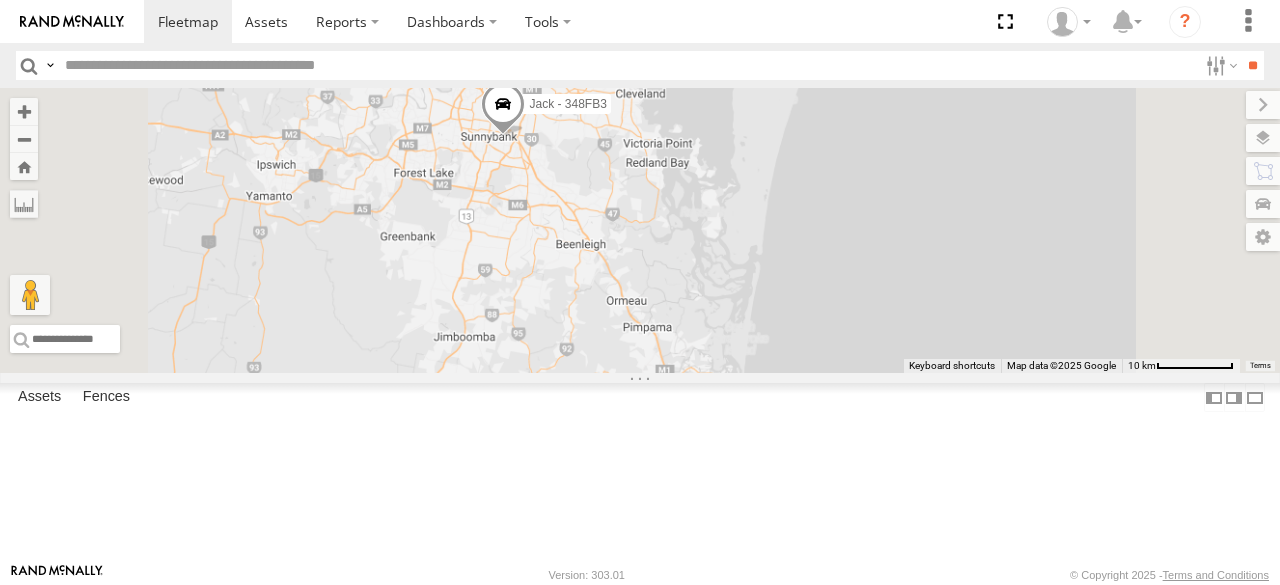 click at bounding box center [503, 109] 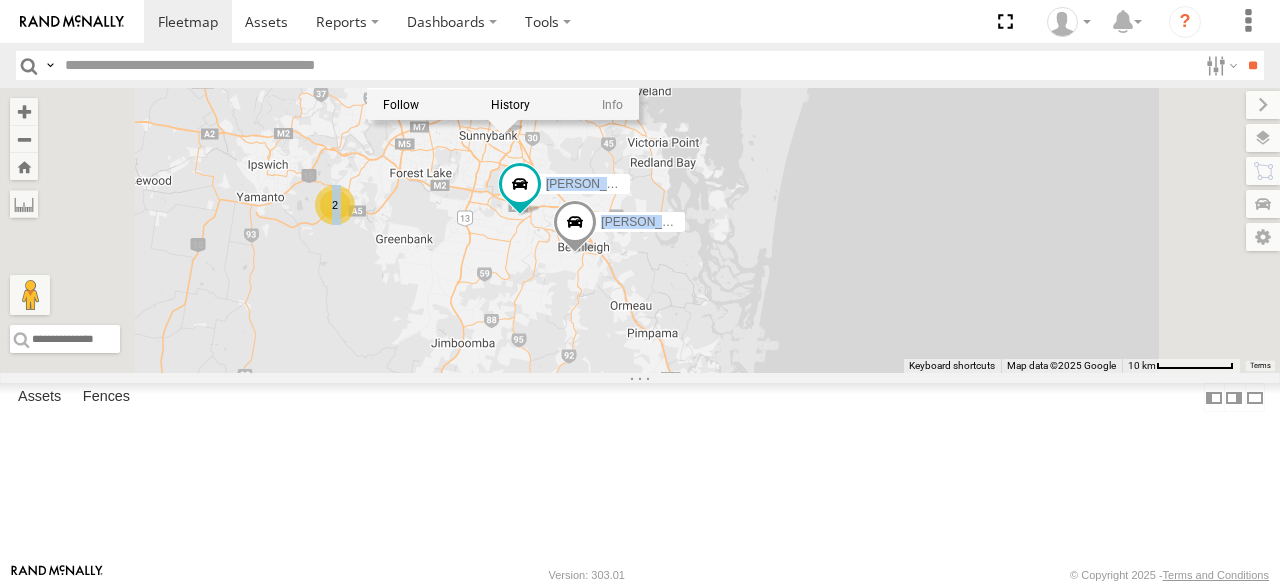 click on "Jack - 348FB3 -27.57871 ,  153.08406 0 11:34:14 [DATE]" at bounding box center (503, 28) 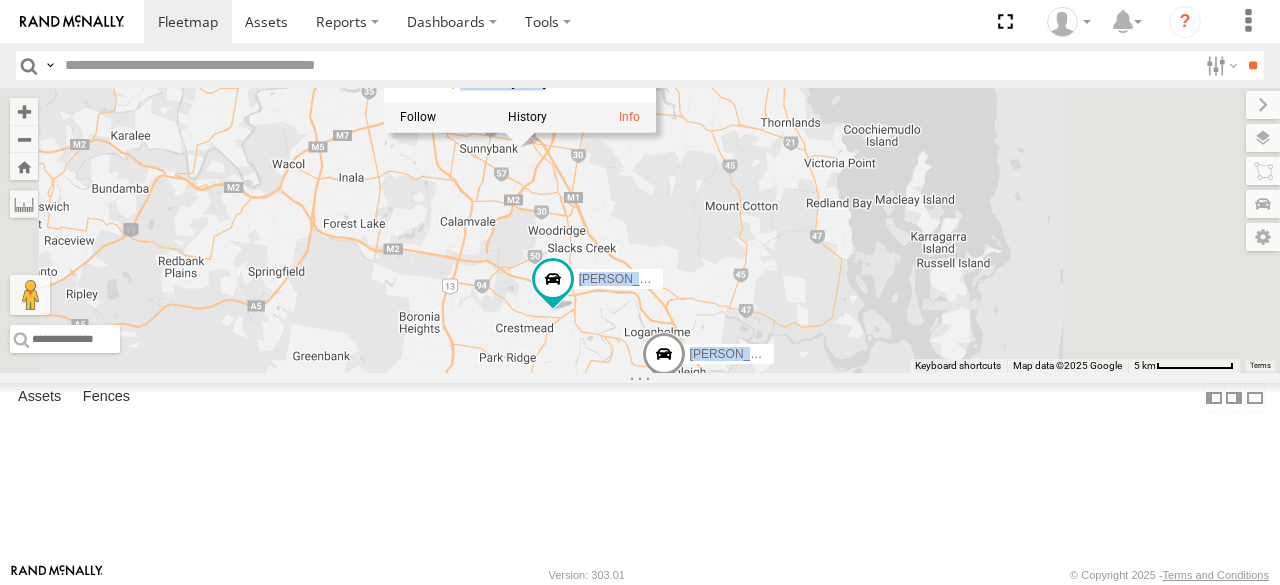 click on "[PERSON_NAME] - 348FB3 [PERSON_NAME] - 364JK9 Ben - 349FB3 [PERSON_NAME] - 347FB3 [PERSON_NAME] - 017IP4 [PERSON_NAME] [PERSON_NAME] 366JK9 - Corolla [PERSON_NAME] - 348FB3 All Assets [PERSON_NAME] [GEOGRAPHIC_DATA] -27.57871 ,  153.08406 0 11:34:14 [DATE]" at bounding box center [640, 230] 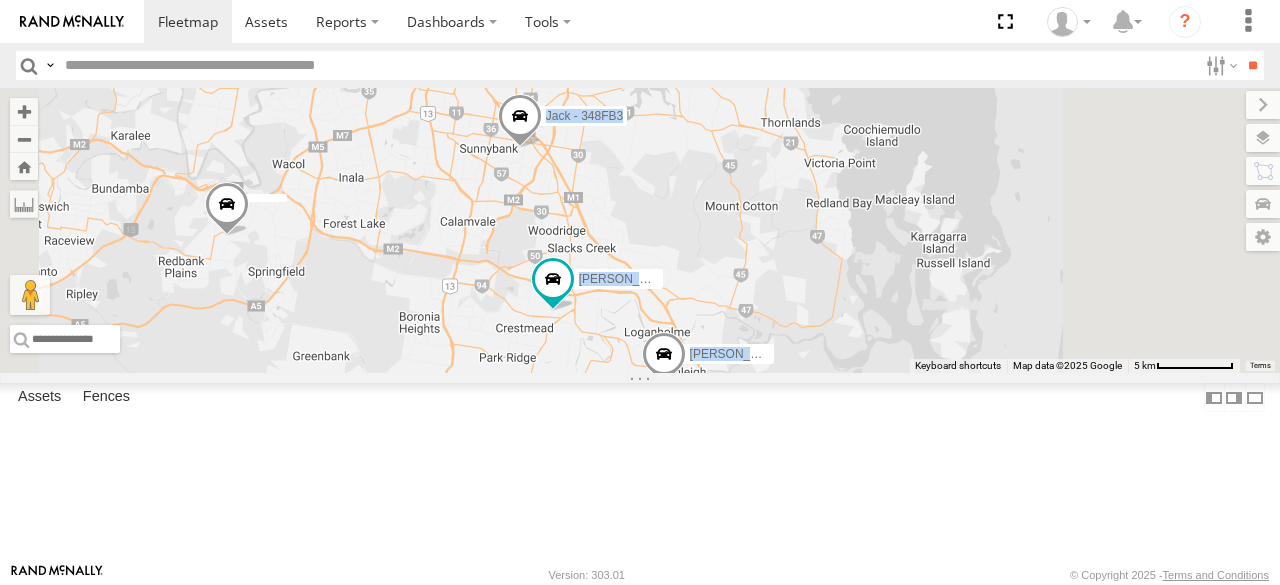 click on "[PERSON_NAME] - 348FB3 [PERSON_NAME] - 364JK9 Ben - 349FB3 [PERSON_NAME] - 347FB3 [PERSON_NAME] - 017IP4 [PERSON_NAME] [PERSON_NAME] 366JK9 - Corolla Hatch 2" at bounding box center [640, 230] 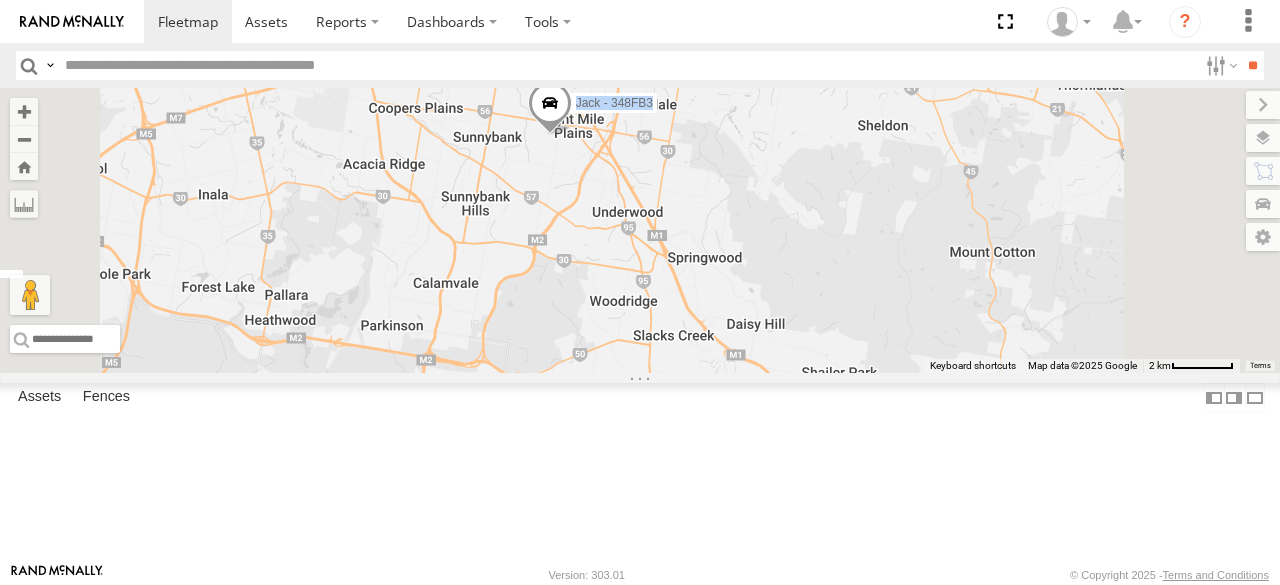 click at bounding box center [550, 108] 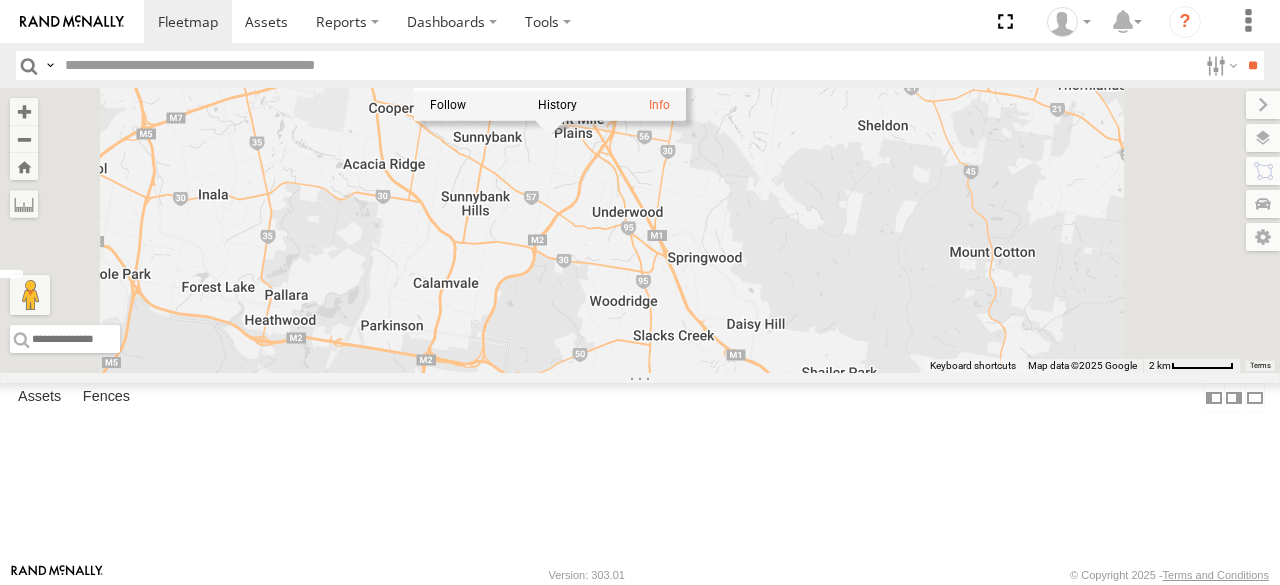 click on "[PERSON_NAME] - 348FB3 [PERSON_NAME] - 364JK9 Ben - 349FB3 [PERSON_NAME] - 347FB3 [PERSON_NAME] - 017IP4 [PERSON_NAME] [PERSON_NAME] 366JK9 - Corolla [PERSON_NAME] - 348FB3 All Assets [PERSON_NAME] [GEOGRAPHIC_DATA] -27.57871 ,  153.08406 0 11:34:14 [DATE]" at bounding box center (640, 230) 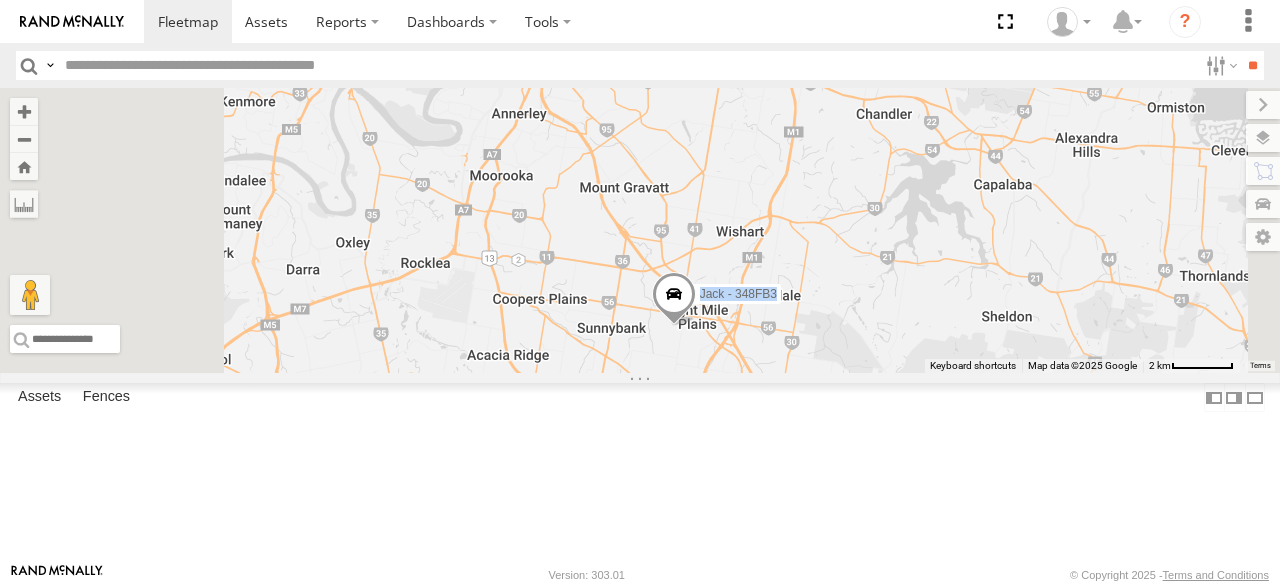 drag, startPoint x: 633, startPoint y: 273, endPoint x: 757, endPoint y: 465, distance: 228.56071 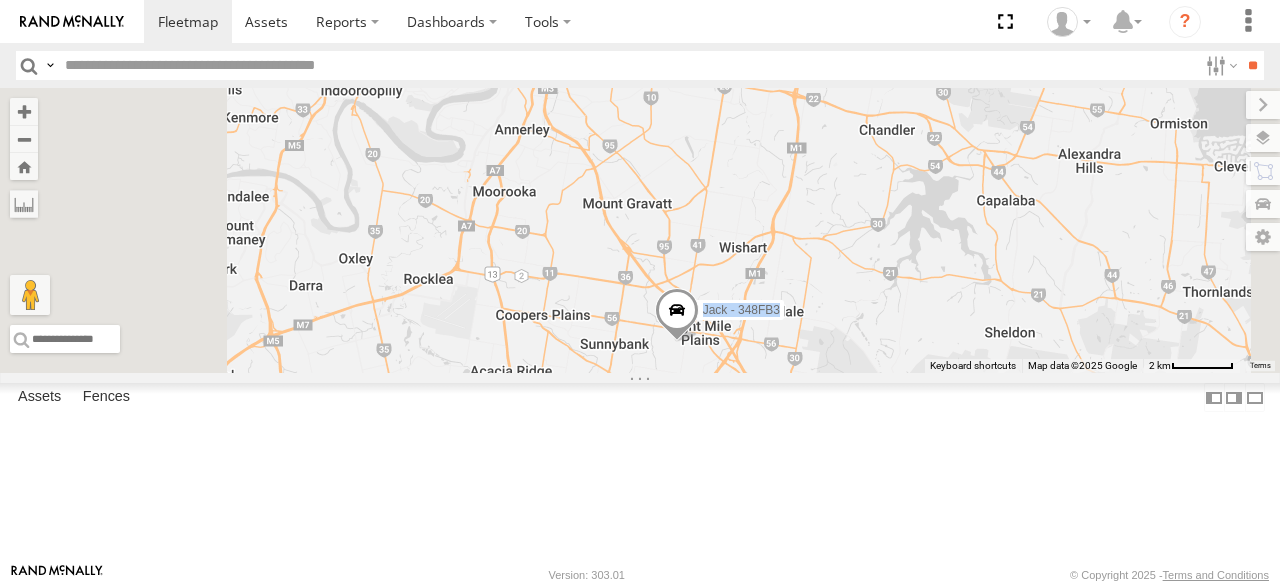 click on "[PERSON_NAME] - 348FB3 [PERSON_NAME] - 364JK9 Ben - 349FB3 [PERSON_NAME] - 347FB3 [PERSON_NAME] - 017IP4 [PERSON_NAME] [PERSON_NAME] 366JK9 - Corolla [PERSON_NAME] - 571IW2 [PERSON_NAME] - 269 EH7" at bounding box center [640, 230] 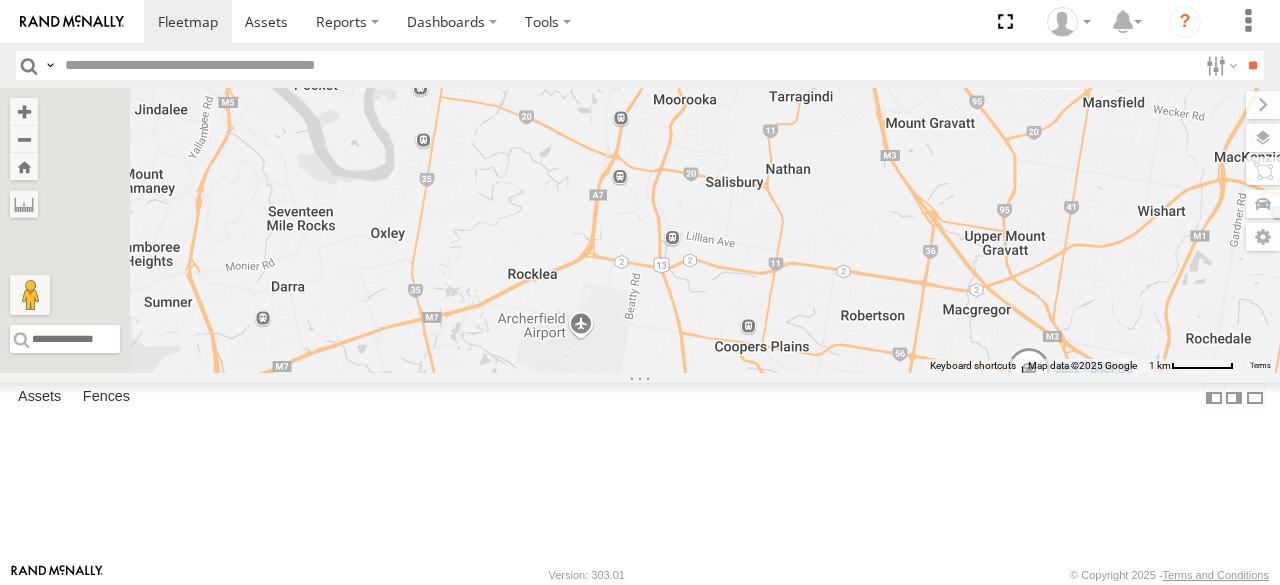 drag, startPoint x: 742, startPoint y: 354, endPoint x: 916, endPoint y: 333, distance: 175.26266 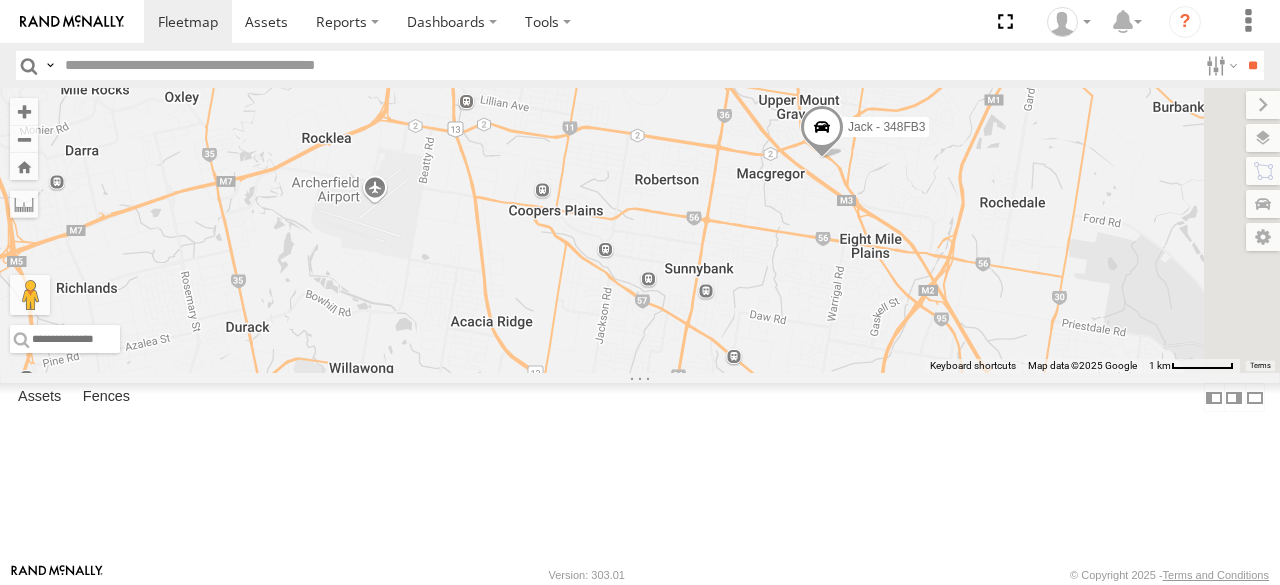 drag, startPoint x: 821, startPoint y: 347, endPoint x: 598, endPoint y: 136, distance: 307.00162 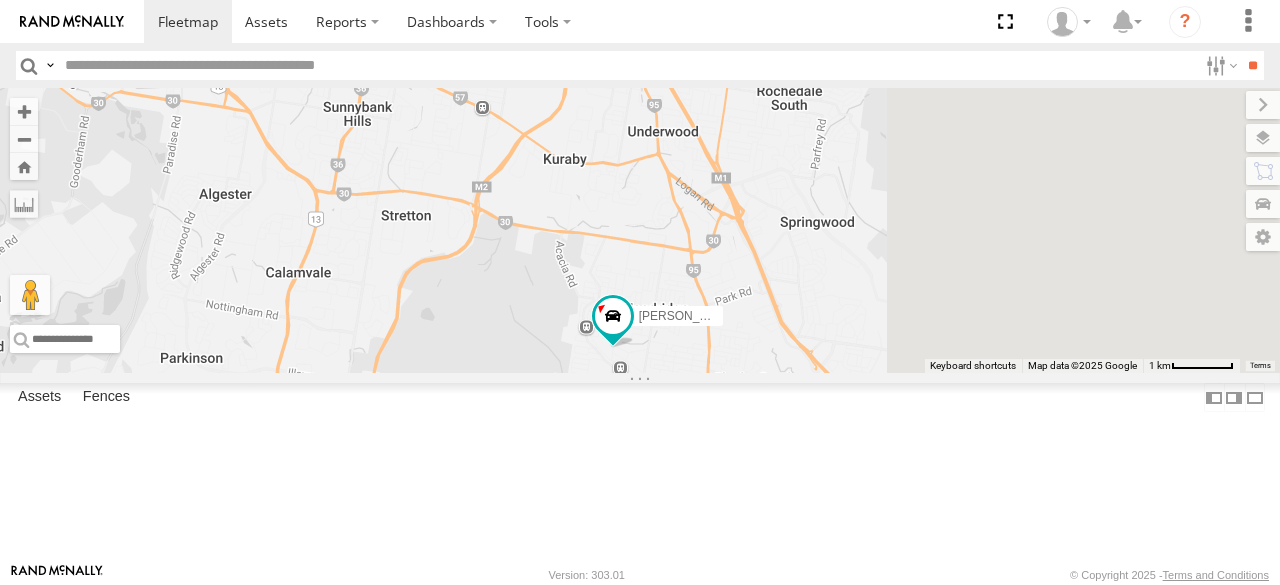 drag, startPoint x: 940, startPoint y: 451, endPoint x: 752, endPoint y: 340, distance: 218.32315 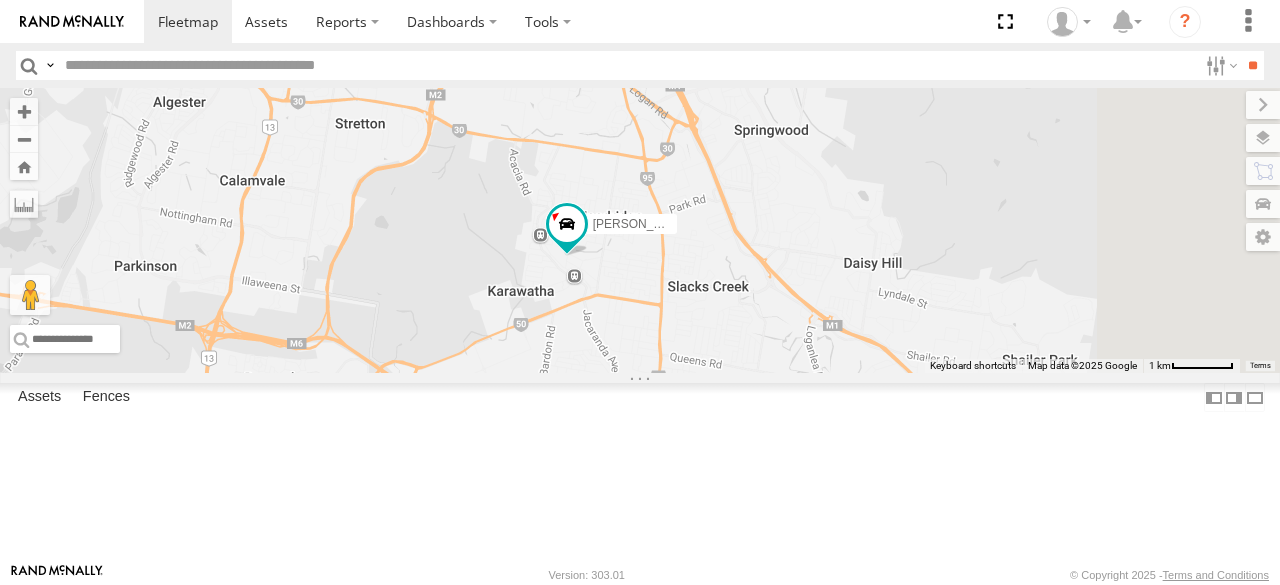click on "Jack - 348FB3 [PERSON_NAME] 366JK9 - Corolla Hatch" at bounding box center [640, 230] 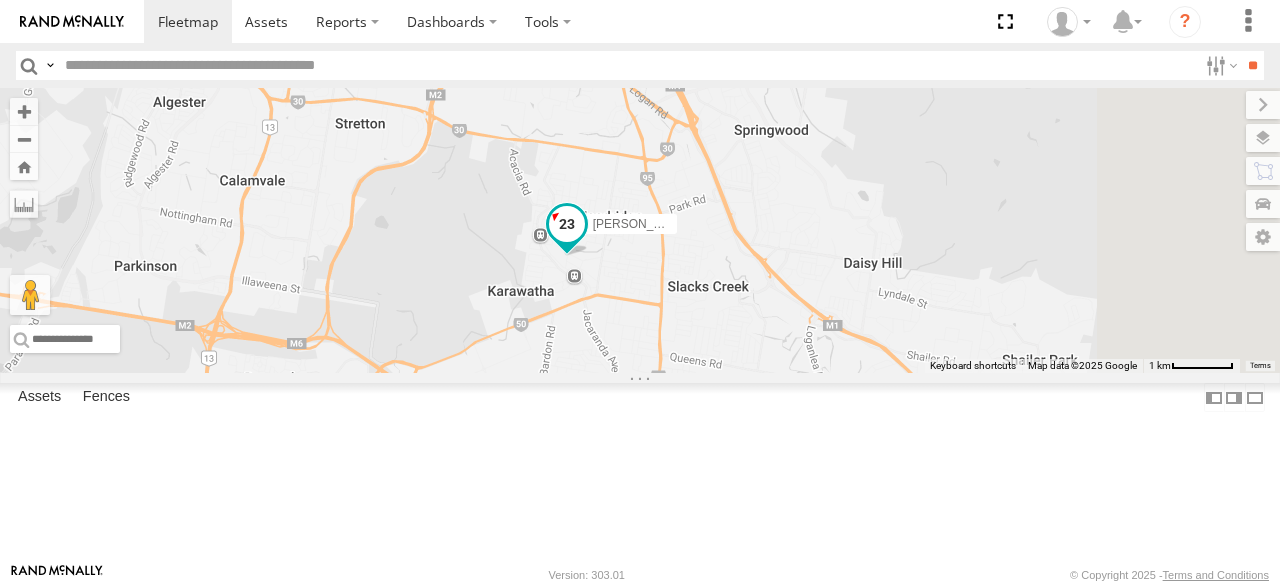 click on "[PERSON_NAME] 366JK9 - Corolla Hatch" at bounding box center [627, 223] 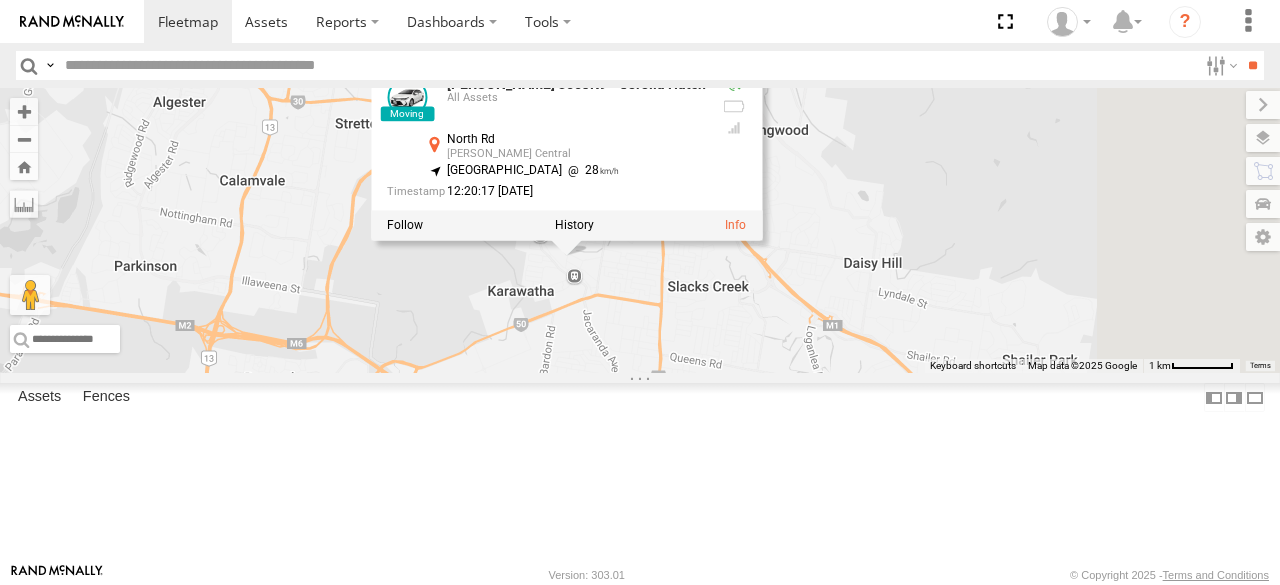 click on "Jack - 348FB3 [PERSON_NAME] 366JK9 - Corolla [PERSON_NAME] 366JK9 - Corolla Hatch All Assets [GEOGRAPHIC_DATA][PERSON_NAME] -27.63495 ,  [STREET_ADDRESS] 28 12:20:17 [DATE]" at bounding box center [640, 230] 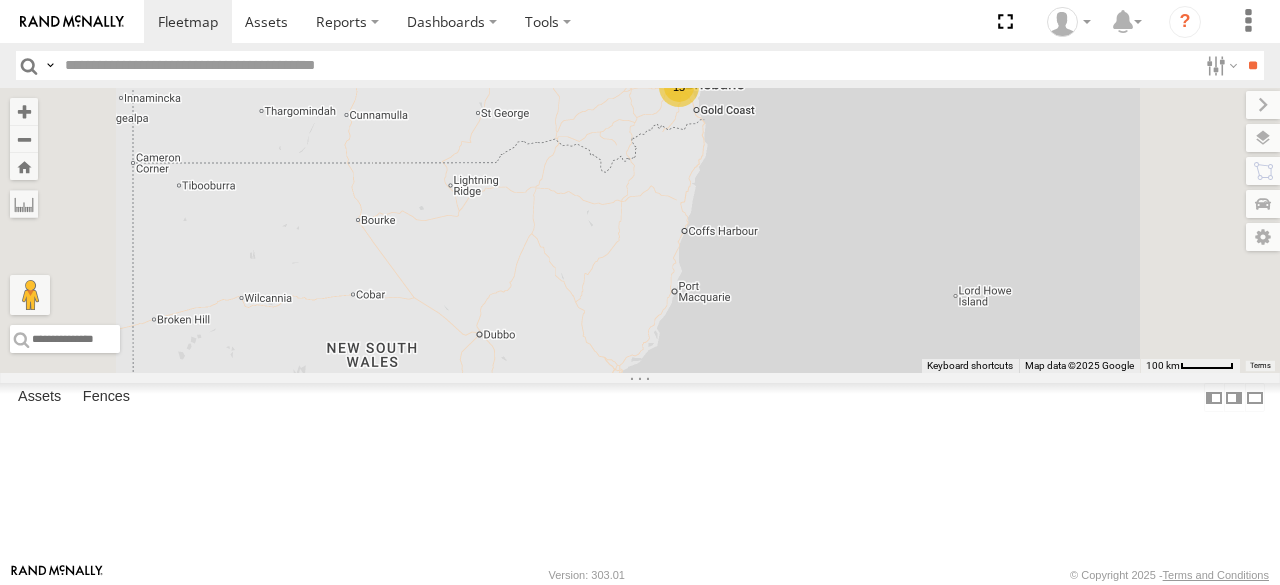 drag, startPoint x: 911, startPoint y: 255, endPoint x: 912, endPoint y: 335, distance: 80.00625 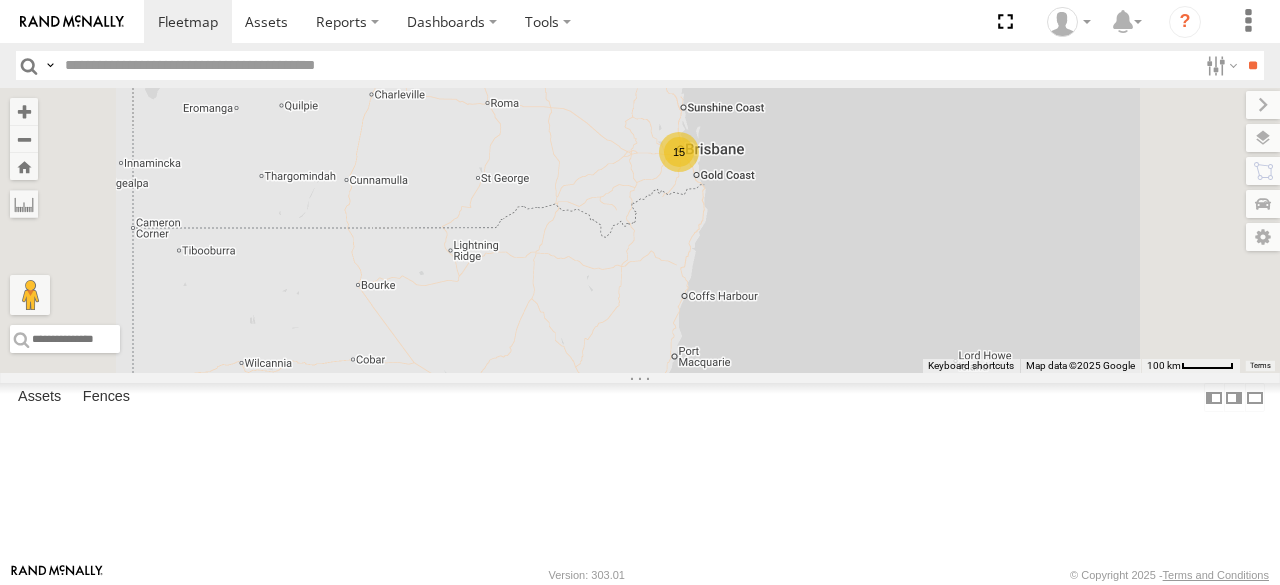 click on "15 [PERSON_NAME] - 360NA6 [GEOGRAPHIC_DATA]" at bounding box center (640, 230) 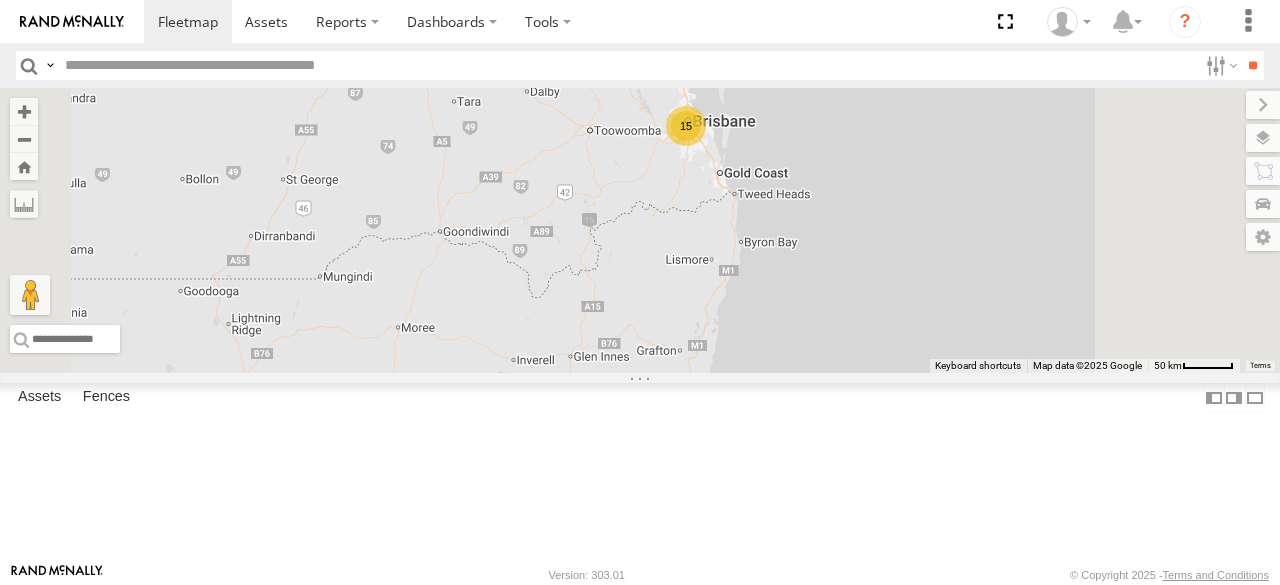 click on "[PERSON_NAME] - 360NA6 [GEOGRAPHIC_DATA] 15" at bounding box center [640, 230] 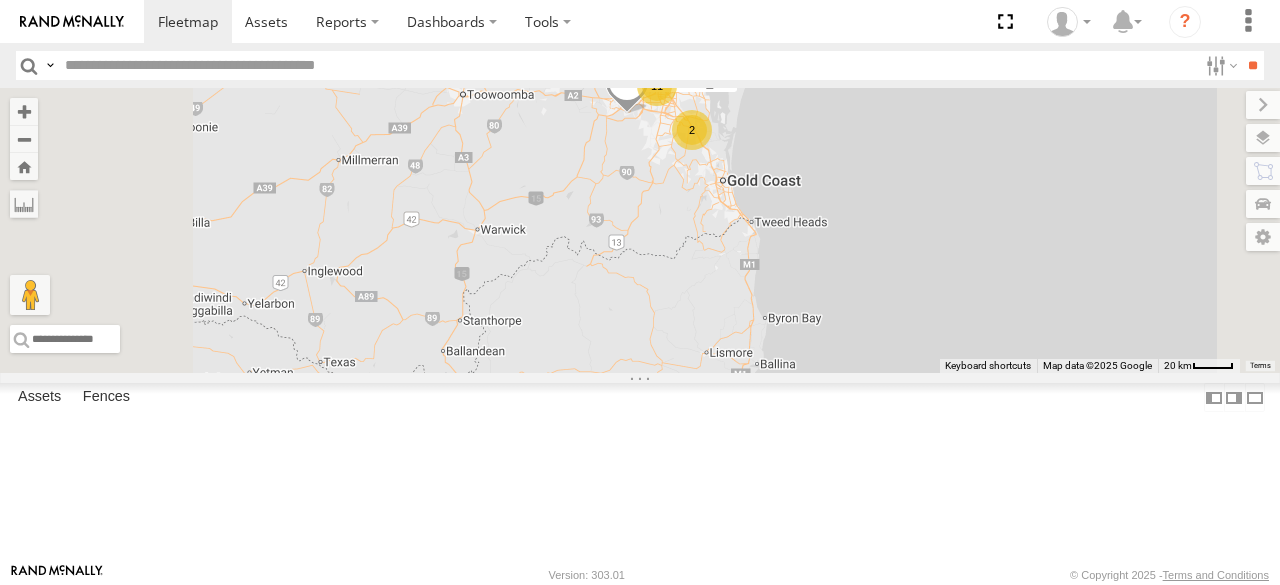 click on "[PERSON_NAME] - 360NA6 [GEOGRAPHIC_DATA] 11 2 Ben - 349FB3 [PERSON_NAME] 019IP4 - Hilux" at bounding box center [640, 230] 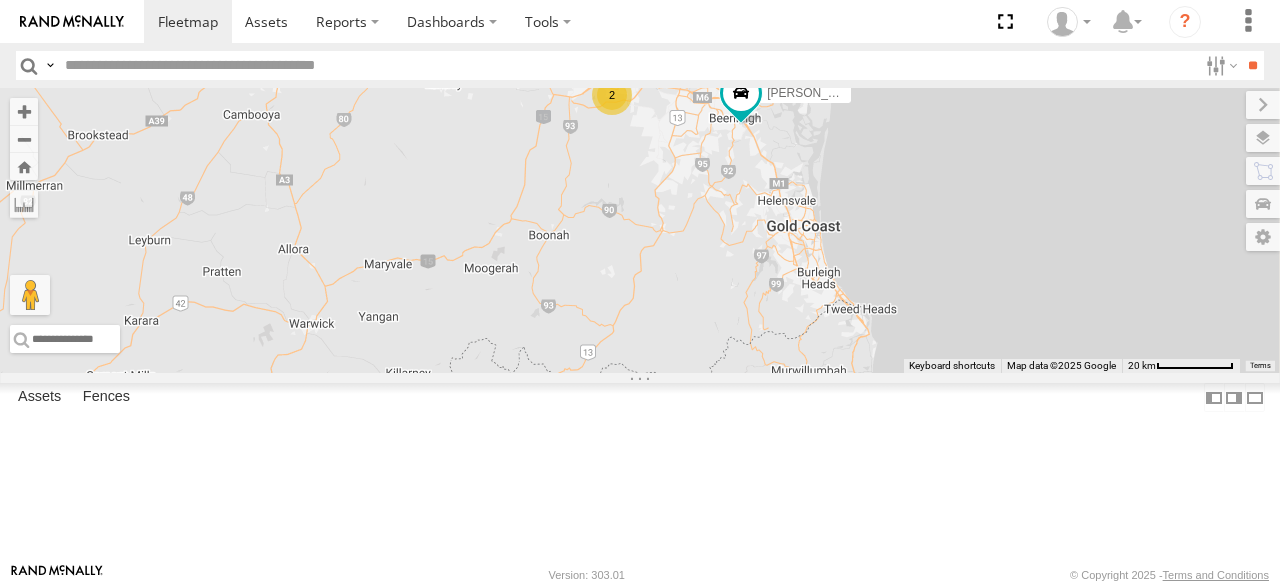 drag, startPoint x: 914, startPoint y: 168, endPoint x: 920, endPoint y: 235, distance: 67.26812 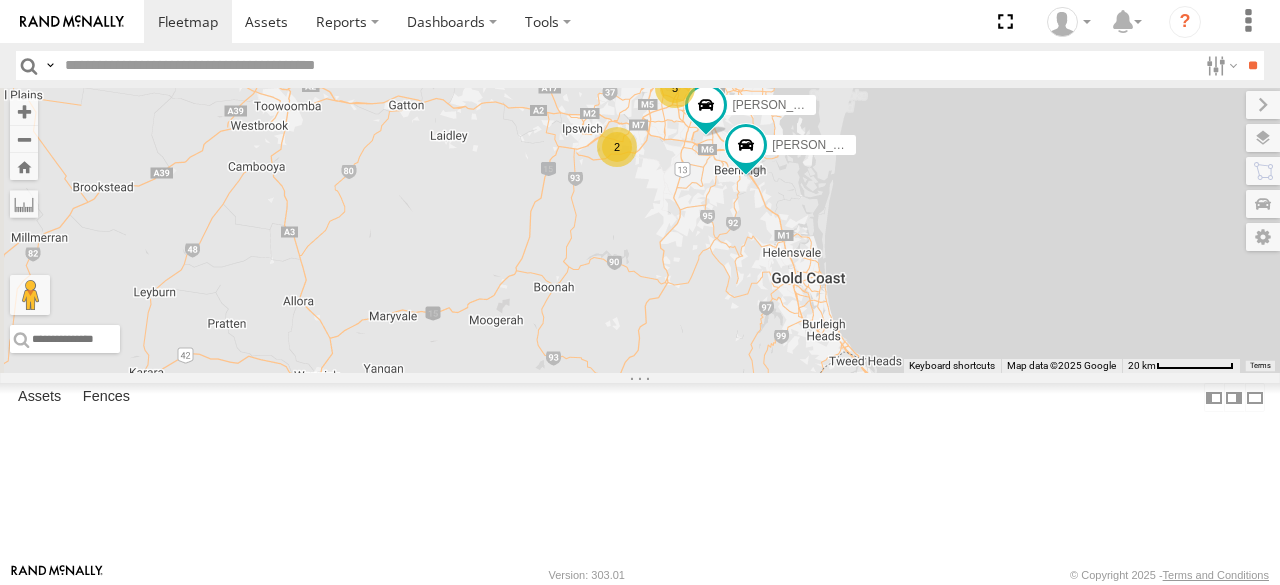 click on "[PERSON_NAME] - 360NA6 [GEOGRAPHIC_DATA] Ben - 349FB3 5 2 Alex - 347FB3 2 2 [PERSON_NAME] [PERSON_NAME] 366JK9 - Corolla Hatch" at bounding box center (640, 230) 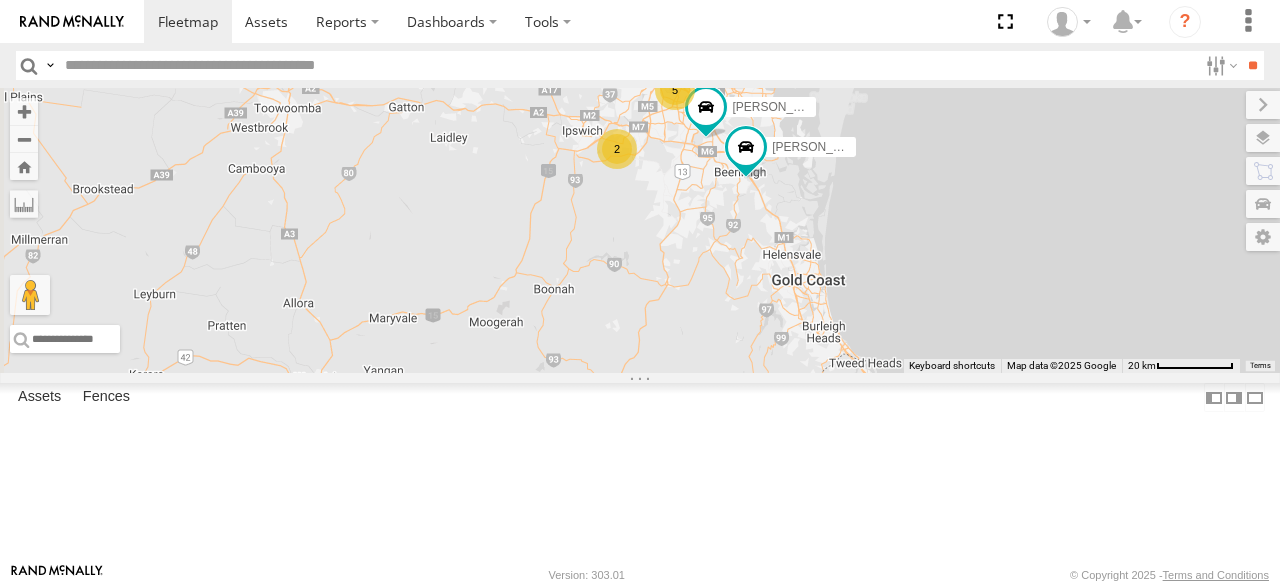 click on "[PERSON_NAME] - 360NA6 [GEOGRAPHIC_DATA] Ben - 349FB3 5 2 Alex - 347FB3 2 2 [PERSON_NAME] [PERSON_NAME] 366JK9 - Corolla Hatch" at bounding box center [640, 230] 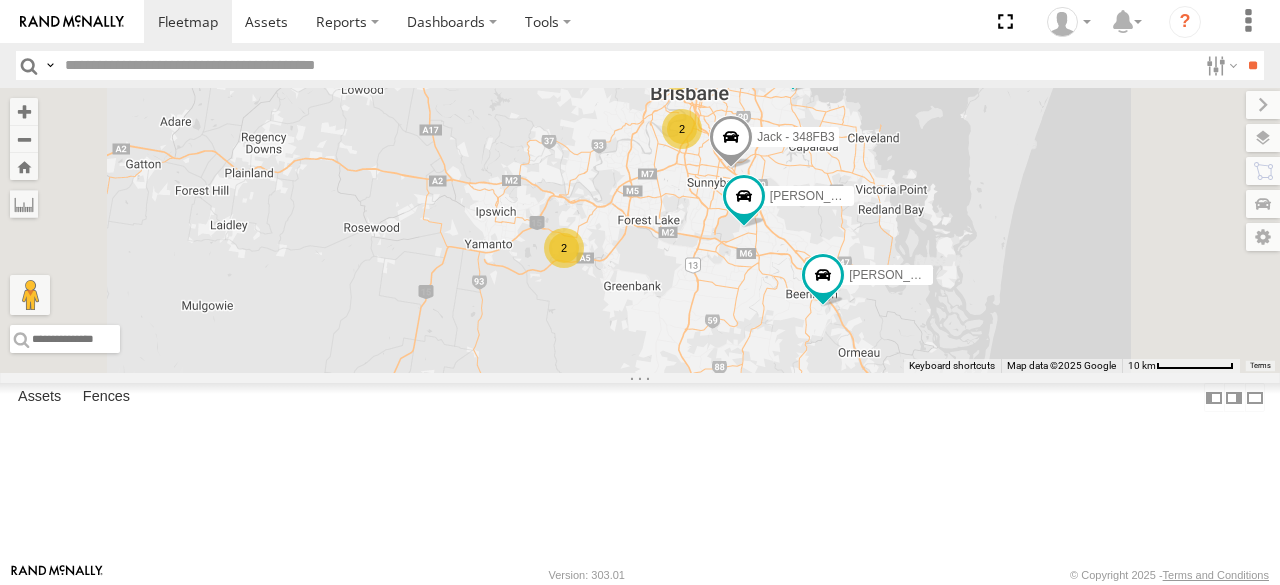 drag, startPoint x: 971, startPoint y: 265, endPoint x: 970, endPoint y: 379, distance: 114.00439 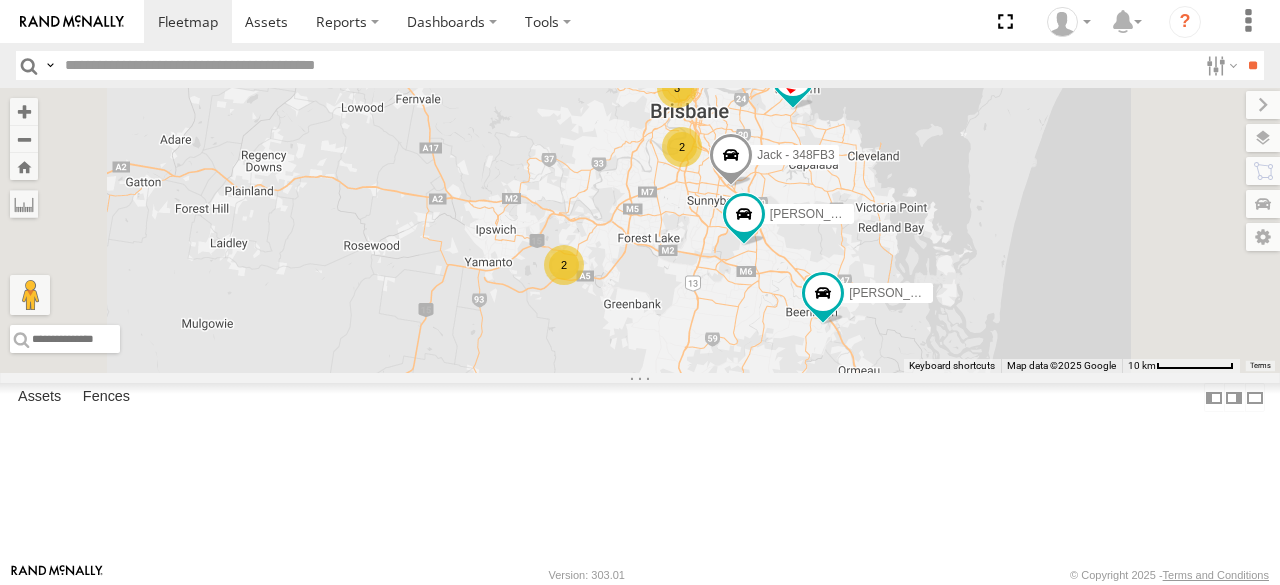 click on "[PERSON_NAME] - 360NA6 [GEOGRAPHIC_DATA] Ben - 349FB3 [PERSON_NAME] - 347FB3 [PERSON_NAME] [PERSON_NAME] 366JK9 - Corolla Hatch 2 2 Jack - 348FB3 3 [PERSON_NAME] - 017IP4 [PERSON_NAME] - 364JK9 [PERSON_NAME] - 063 EB2" at bounding box center [640, 230] 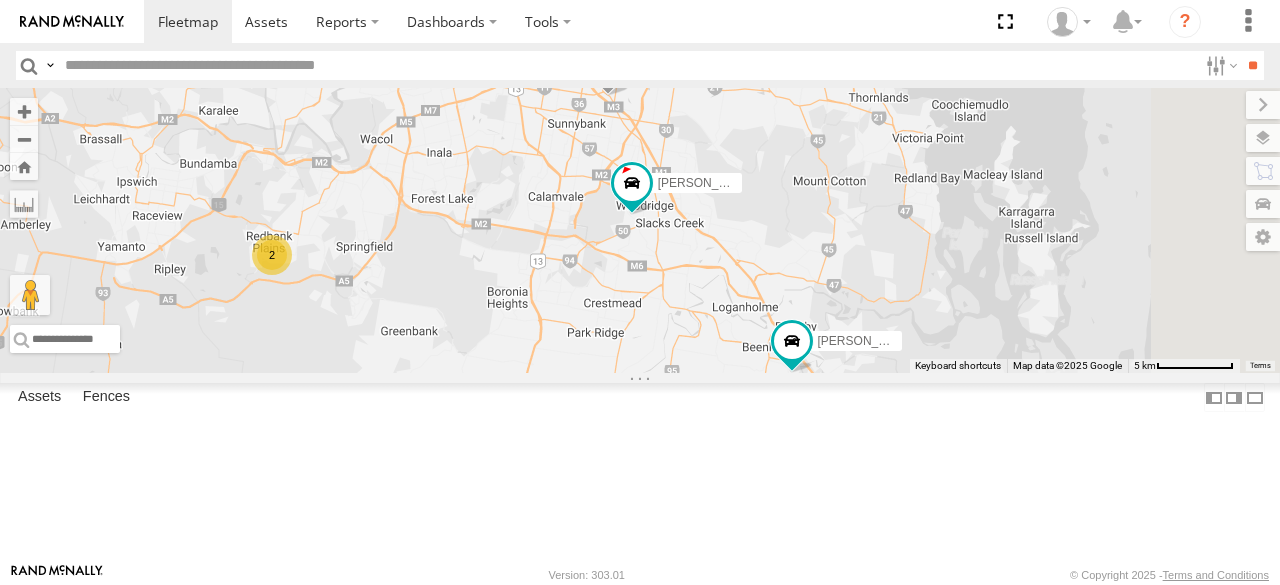 drag, startPoint x: 1078, startPoint y: 341, endPoint x: 935, endPoint y: 352, distance: 143.42245 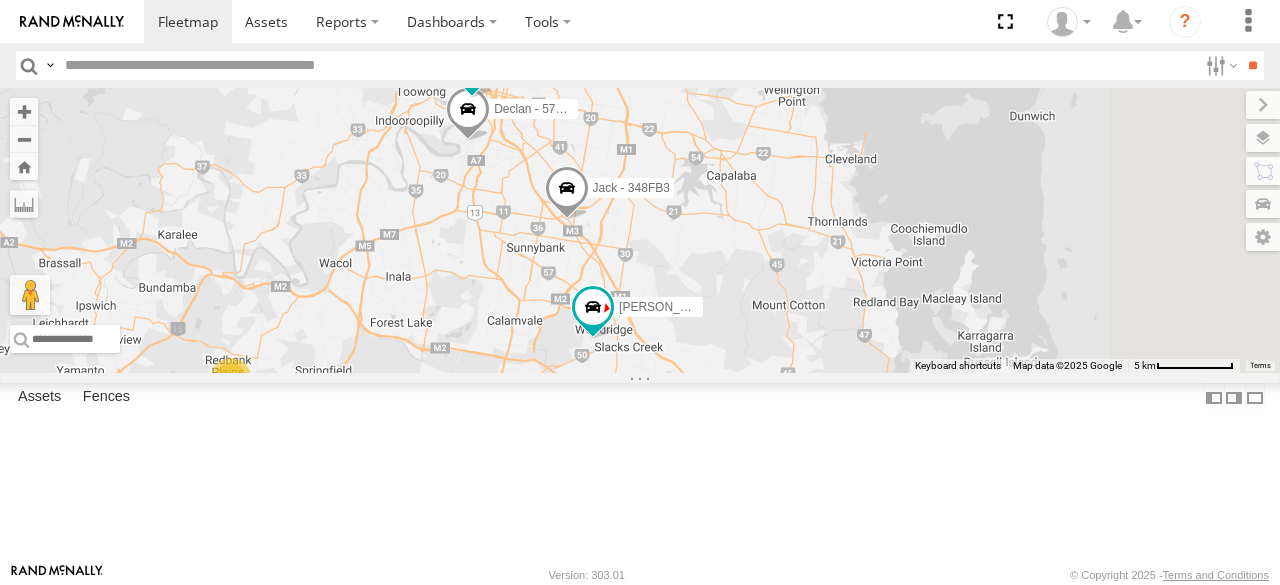 drag, startPoint x: 880, startPoint y: 369, endPoint x: 843, endPoint y: 495, distance: 131.32022 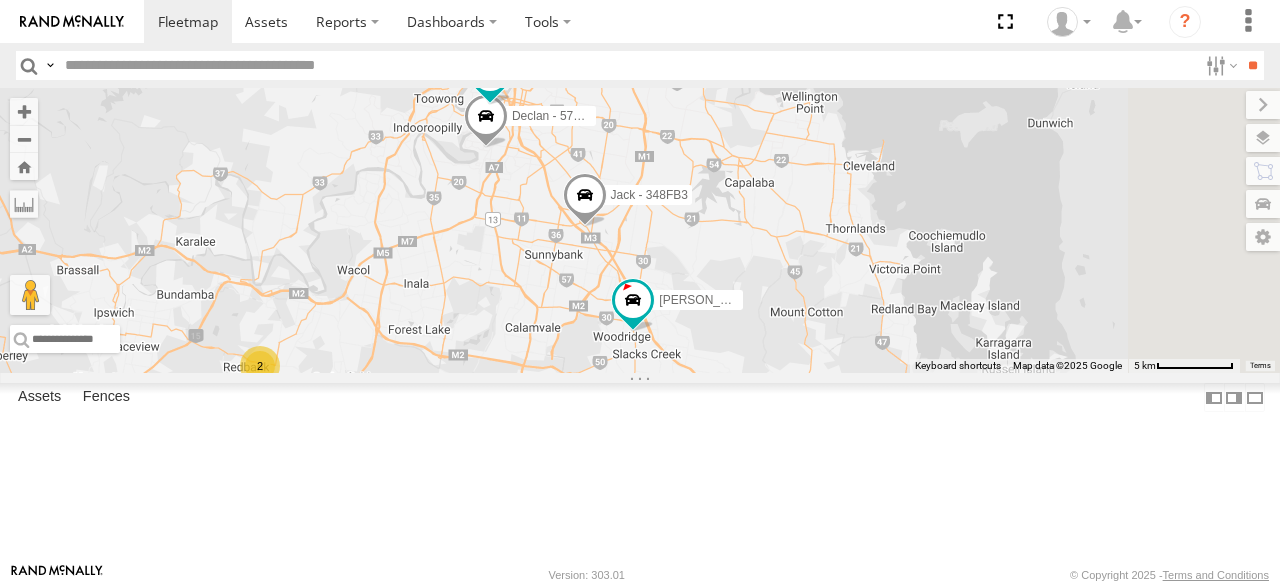 drag, startPoint x: 760, startPoint y: 375, endPoint x: 906, endPoint y: 336, distance: 151.11916 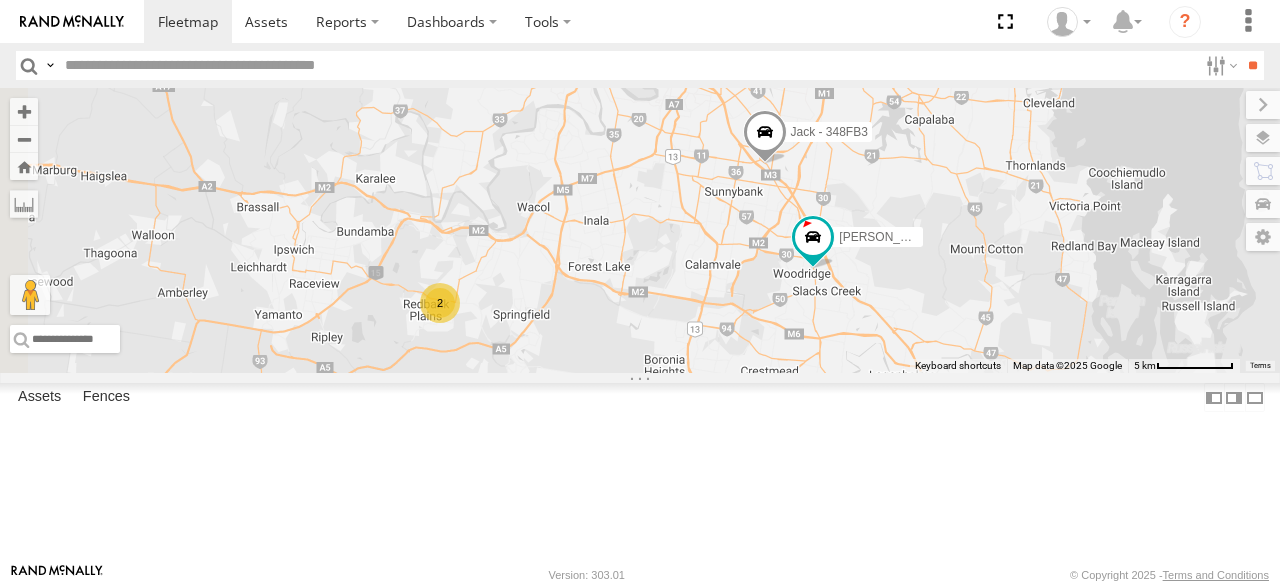 click on "2" at bounding box center (440, 303) 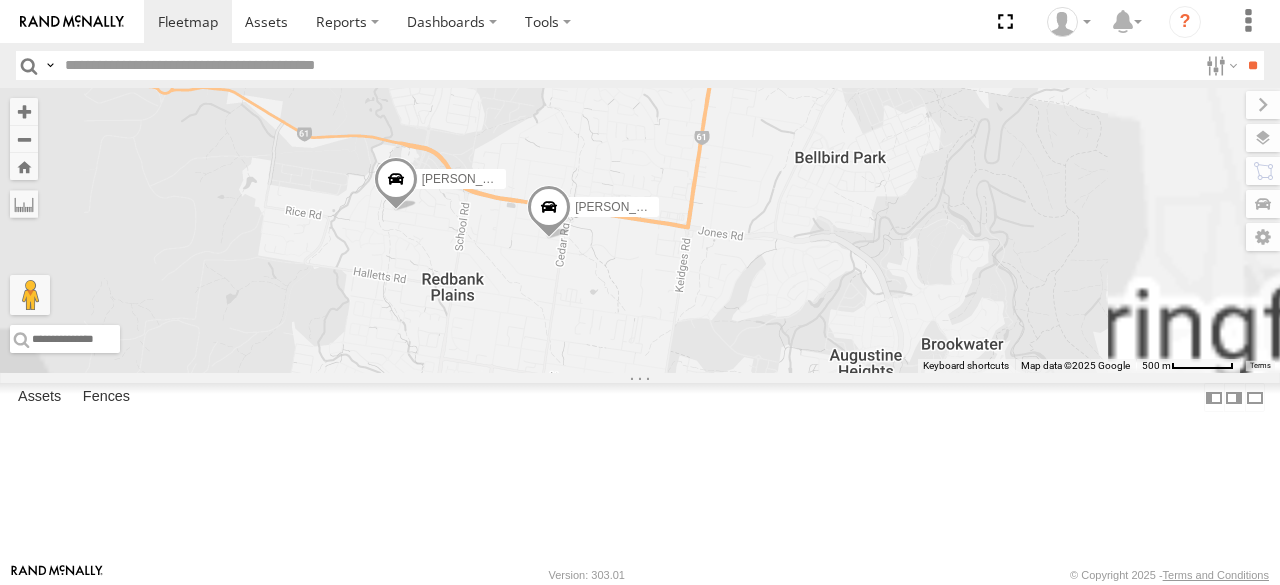 drag, startPoint x: 1040, startPoint y: 293, endPoint x: 827, endPoint y: 314, distance: 214.03271 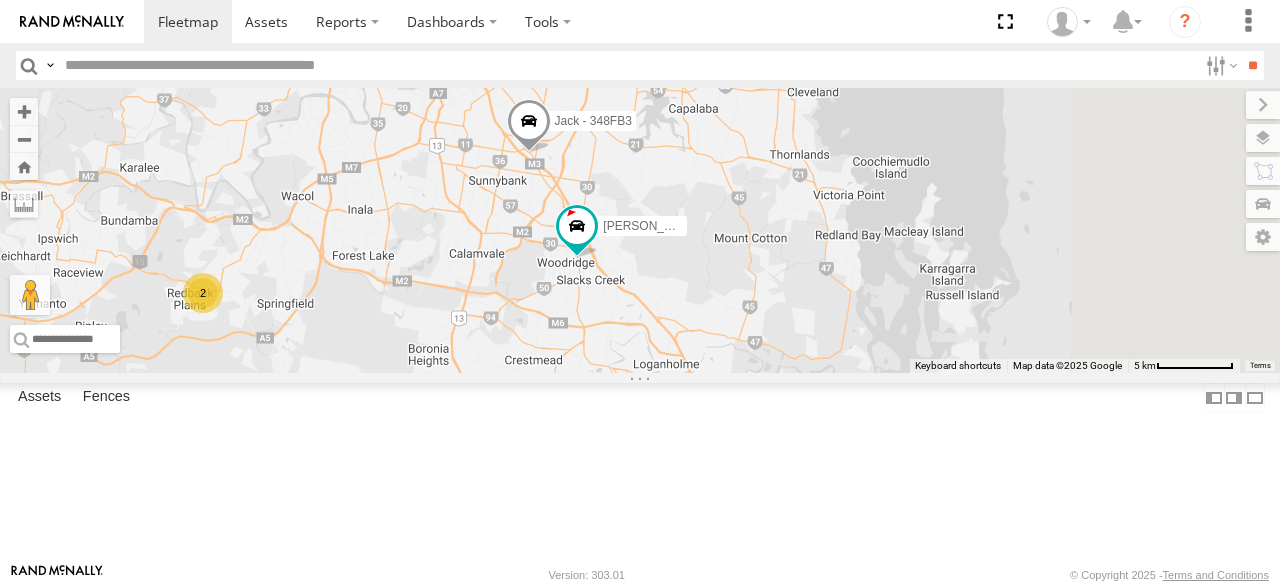 drag, startPoint x: 1031, startPoint y: 272, endPoint x: 732, endPoint y: 339, distance: 306.41476 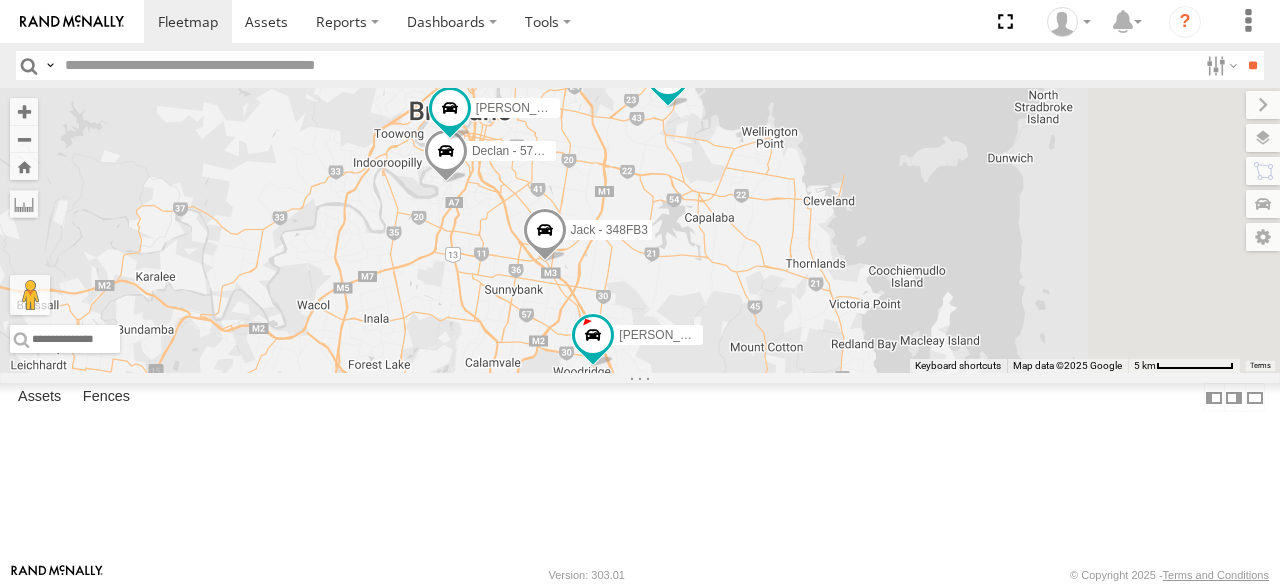 drag, startPoint x: 903, startPoint y: 245, endPoint x: 958, endPoint y: 358, distance: 125.67418 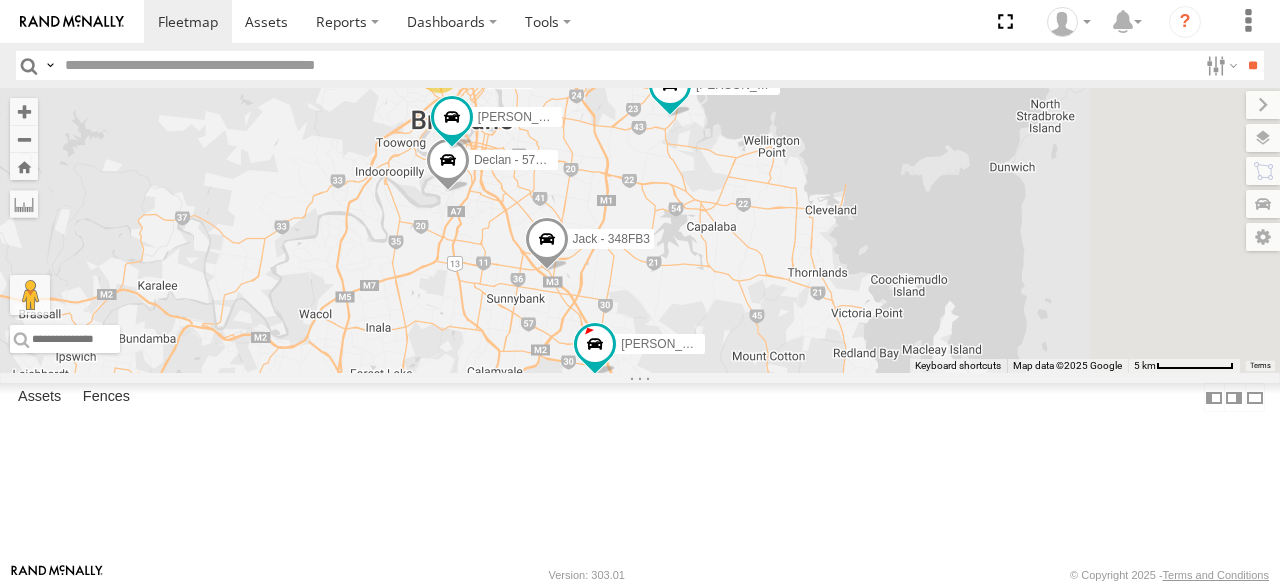 click on "Declan - 571IW2 [PERSON_NAME] - 348FB3 [PERSON_NAME] - 364JK9 [PERSON_NAME]- 817BG4 [PERSON_NAME] - 017IP4 [PERSON_NAME] - 269 EH7 [PERSON_NAME] 366JK9 - Corolla [PERSON_NAME] - 347FB3 2 2" at bounding box center (640, 230) 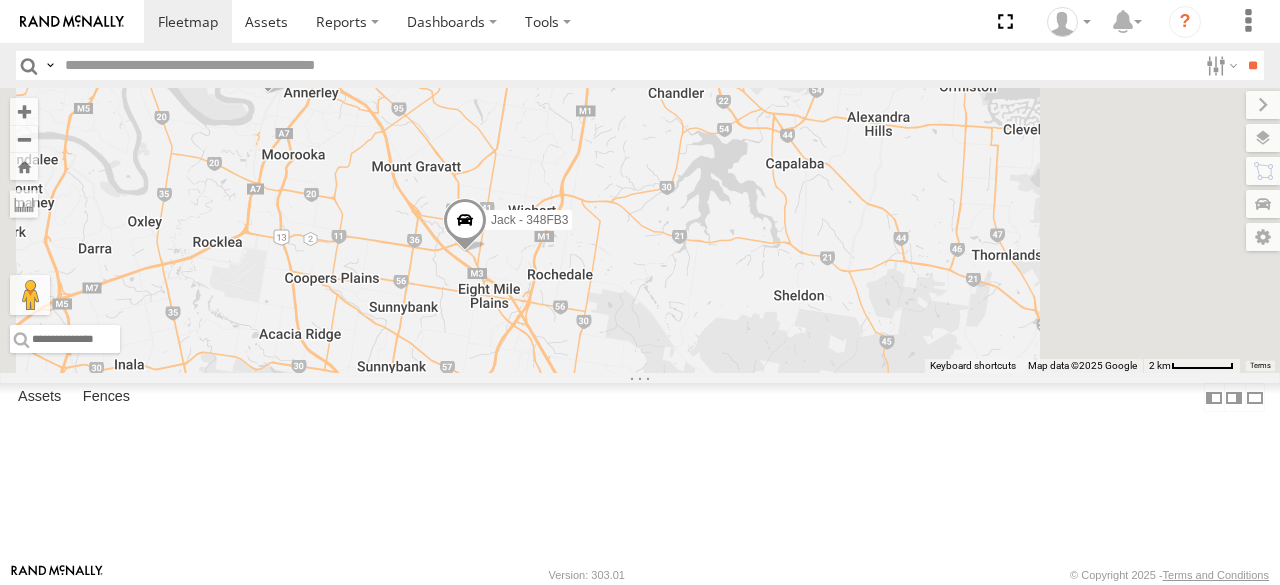 drag, startPoint x: 929, startPoint y: 345, endPoint x: 868, endPoint y: 220, distance: 139.0899 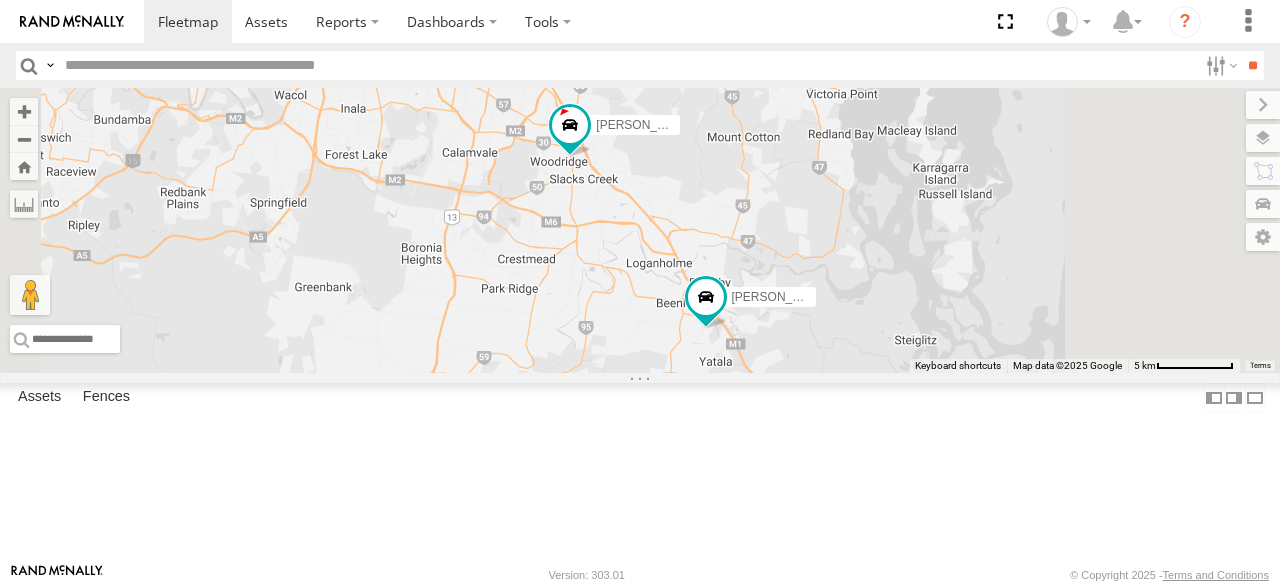 drag, startPoint x: 912, startPoint y: 437, endPoint x: 894, endPoint y: 305, distance: 133.22162 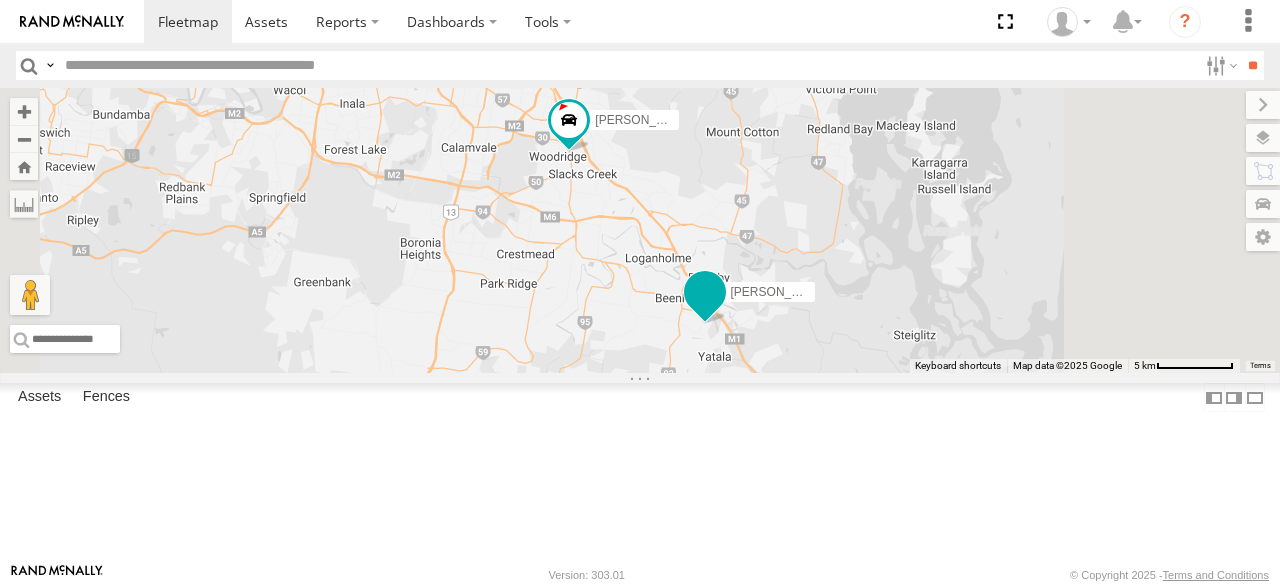 click at bounding box center (705, 297) 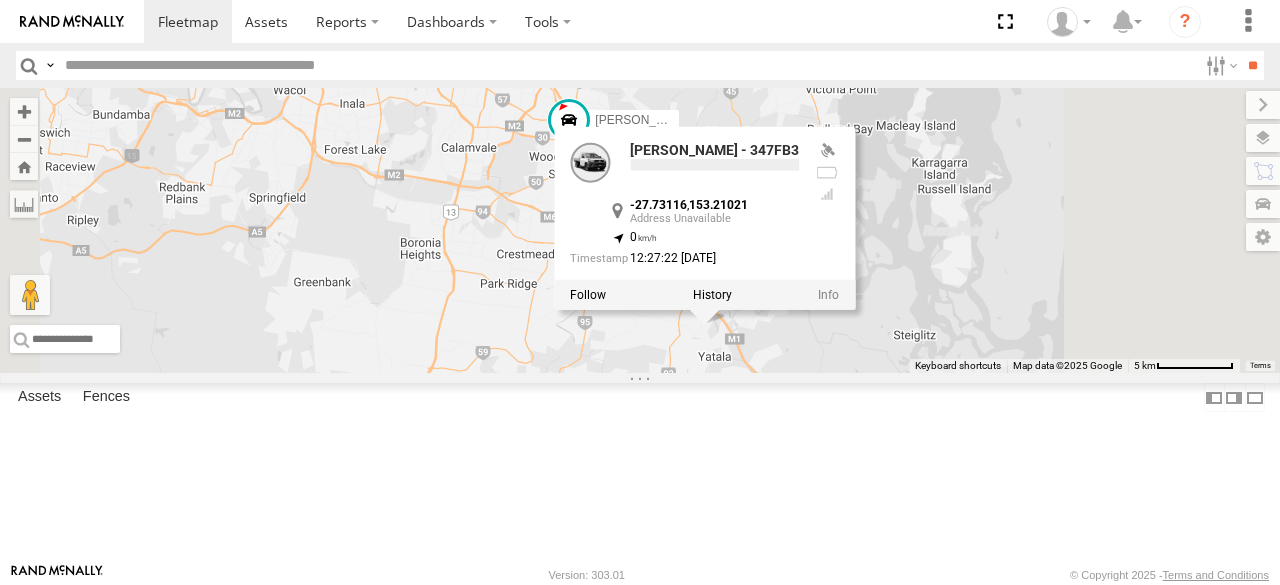click on "Declan - 571IW2 [PERSON_NAME] - 348FB3 [PERSON_NAME] - 364JK9 [PERSON_NAME]- 817BG4 [PERSON_NAME] - 017IP4 [PERSON_NAME] - 269 EH7 [PERSON_NAME] 366JK9 - Corolla [PERSON_NAME] - 347FB3 2 [PERSON_NAME] - 347FB3 -27.73116 ,  153.21021 0 12:27:22 [DATE]" at bounding box center (640, 230) 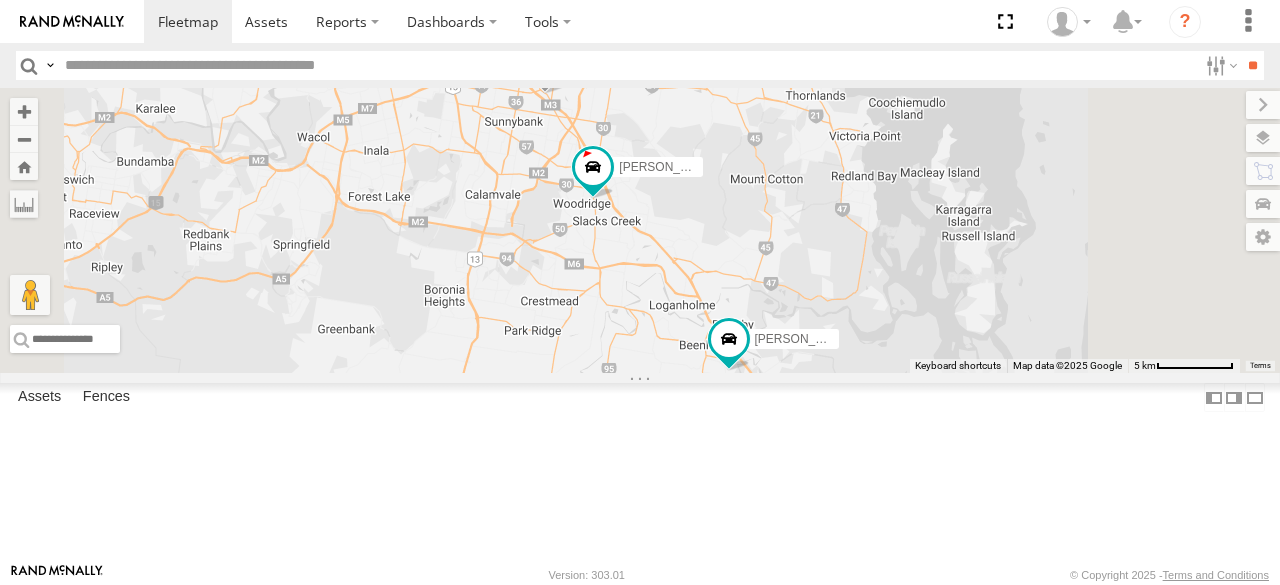 drag, startPoint x: 715, startPoint y: 246, endPoint x: 740, endPoint y: 295, distance: 55.00909 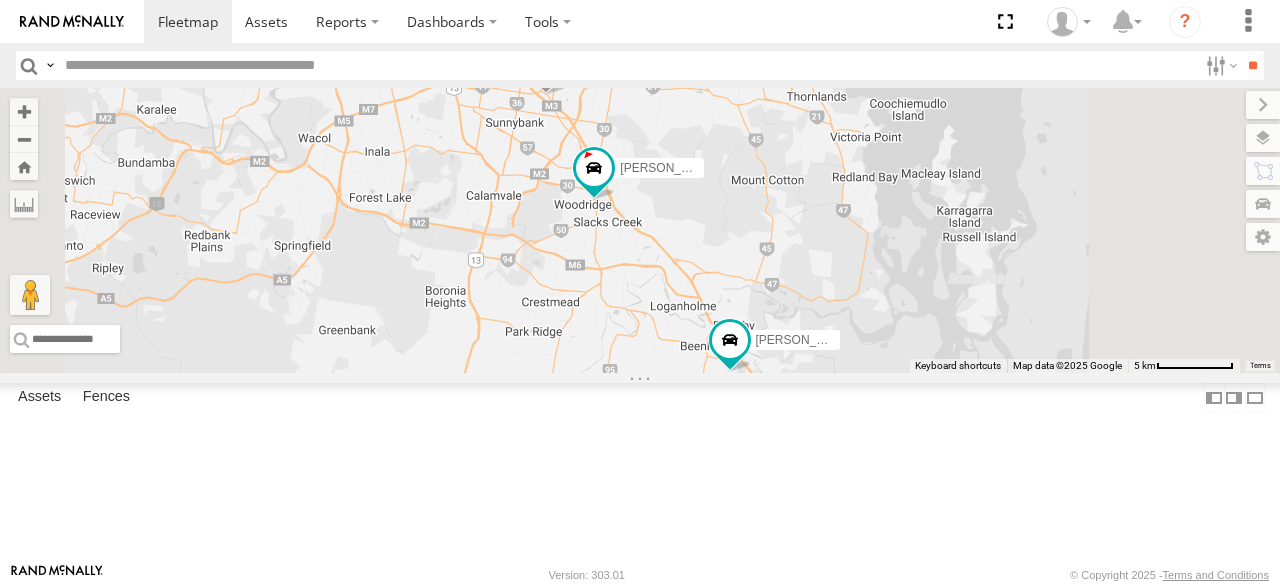 drag, startPoint x: 803, startPoint y: 222, endPoint x: 666, endPoint y: 444, distance: 260.8697 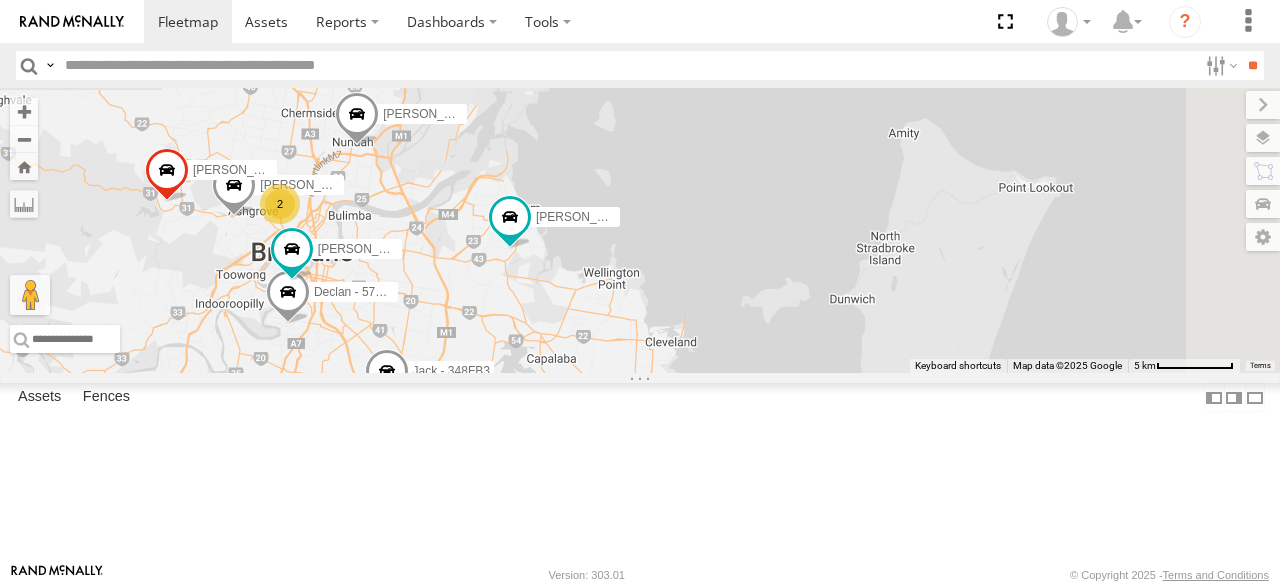 drag, startPoint x: 710, startPoint y: 379, endPoint x: 760, endPoint y: 277, distance: 113.59577 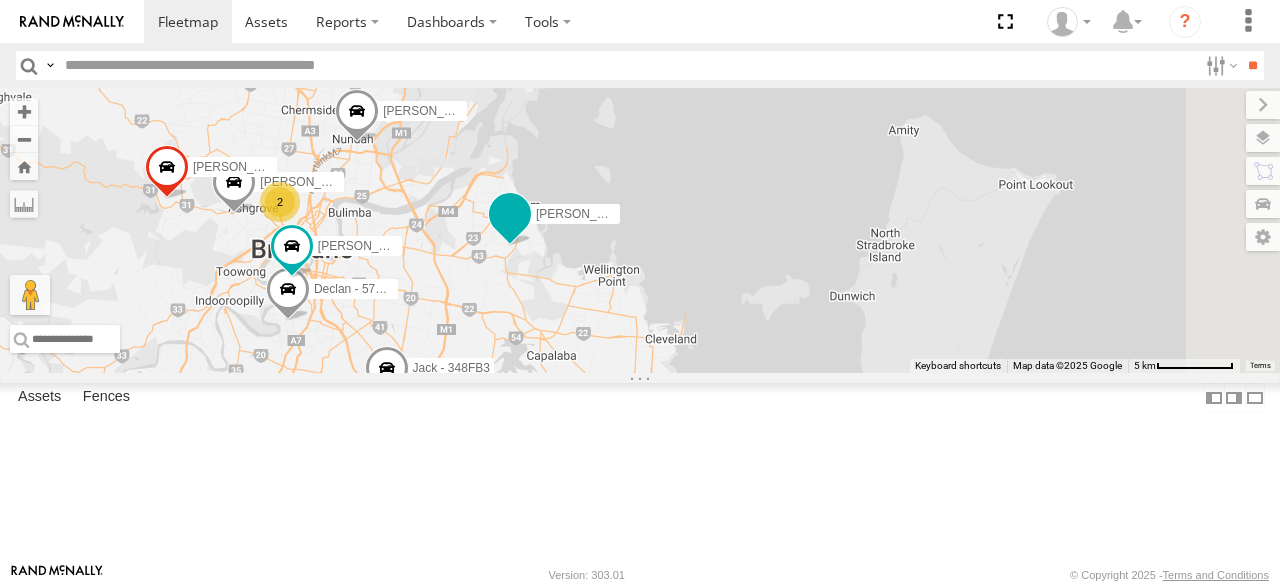 click at bounding box center [510, 214] 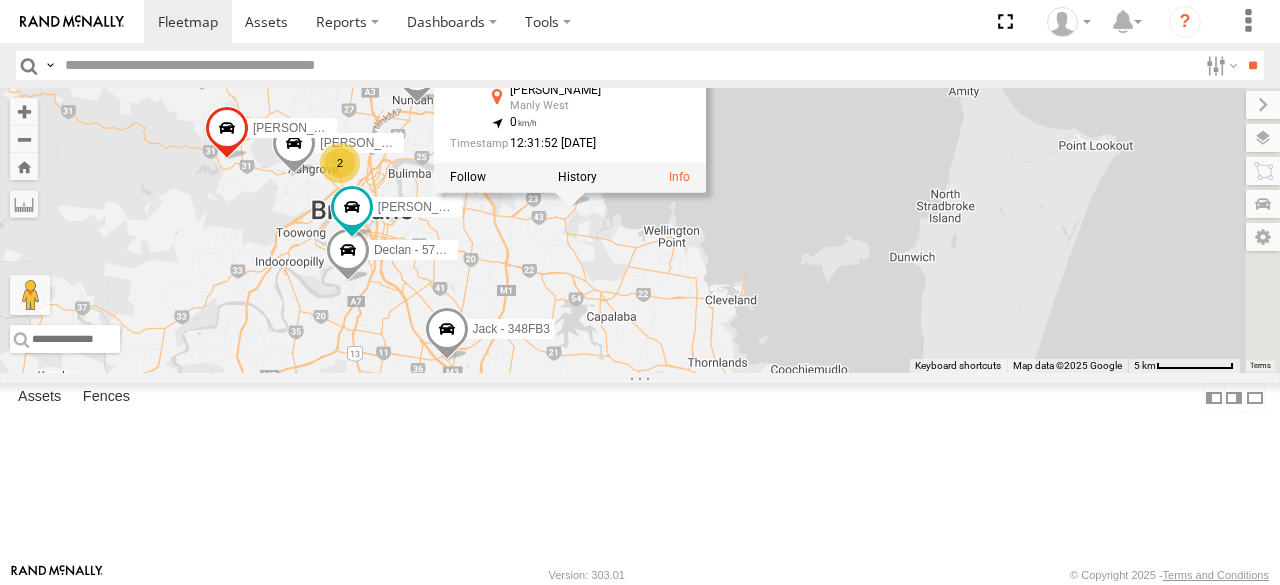 click on "Declan - 571IW2 [PERSON_NAME] - 348FB3 [PERSON_NAME] - 364JK9 [PERSON_NAME]- 817BG4 [PERSON_NAME] - 017IP4 [PERSON_NAME] - 269 EH7 [PERSON_NAME] 366JK9 - Corolla [PERSON_NAME] - 347FB3 2 [PERSON_NAME] - 063 EB2 [PERSON_NAME] All Assets [PERSON_NAME] Manly West -27.4689 ,  153.16862 0 12:31:52 [DATE]" at bounding box center [640, 230] 